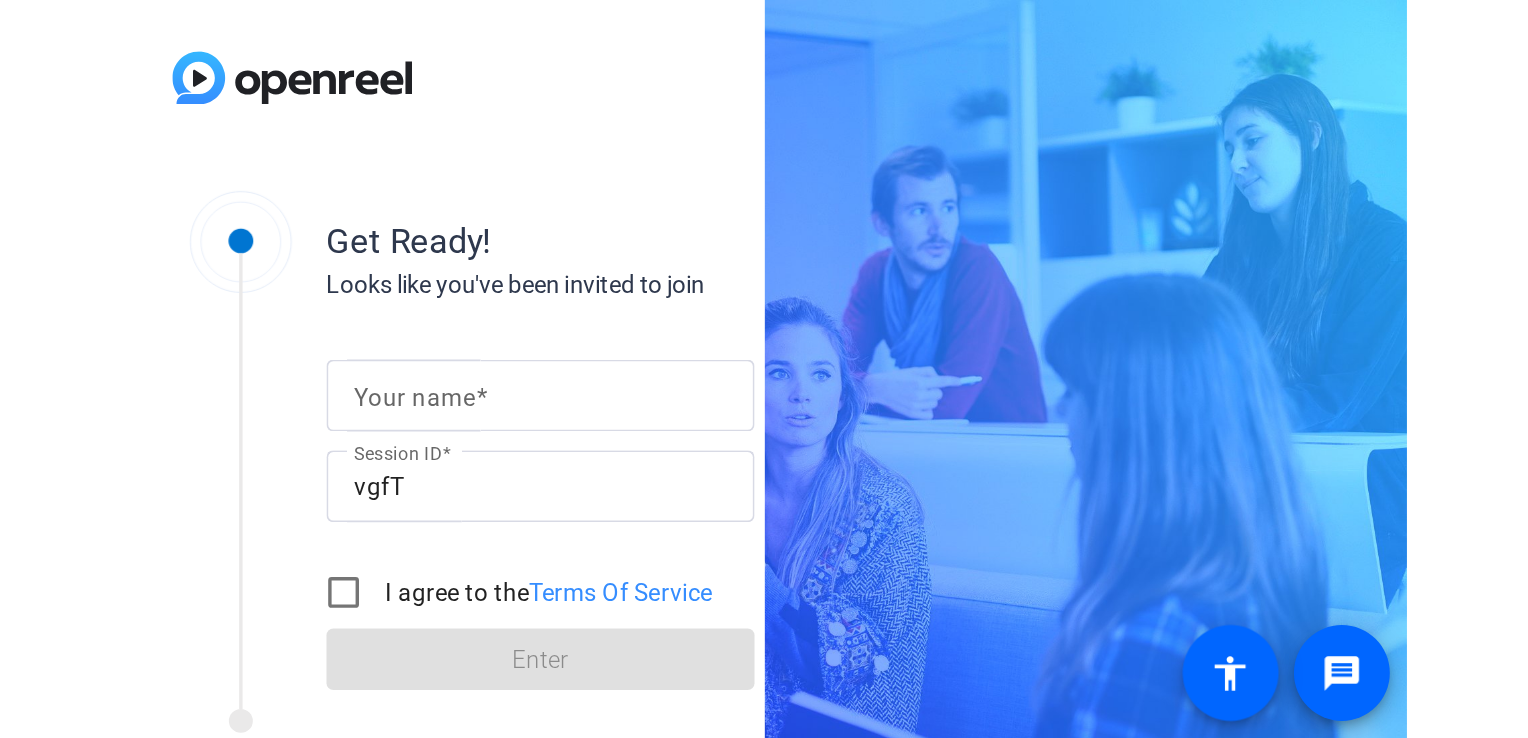 scroll, scrollTop: 0, scrollLeft: 0, axis: both 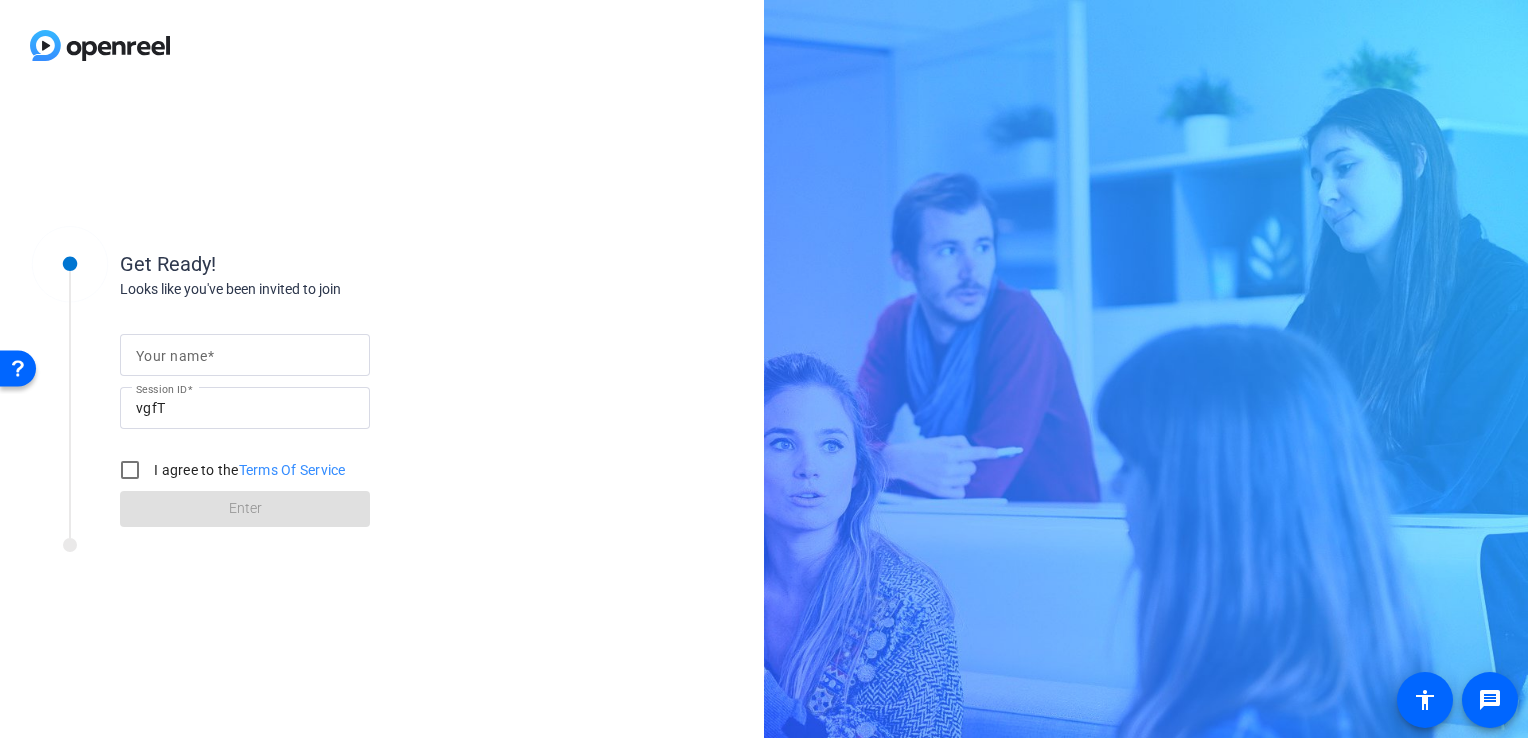 click on "Your name" at bounding box center [245, 355] 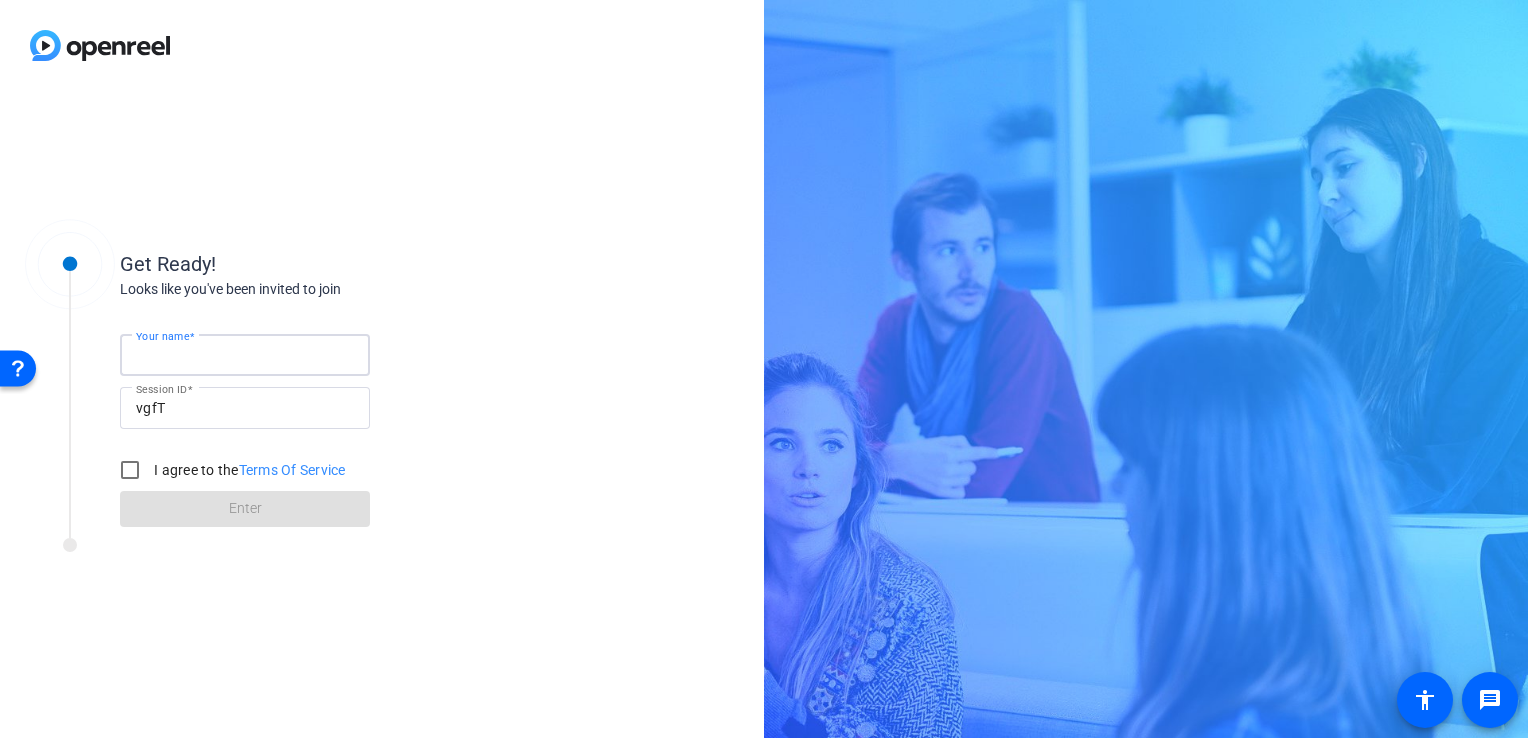 type on "[PERSON_NAME]" 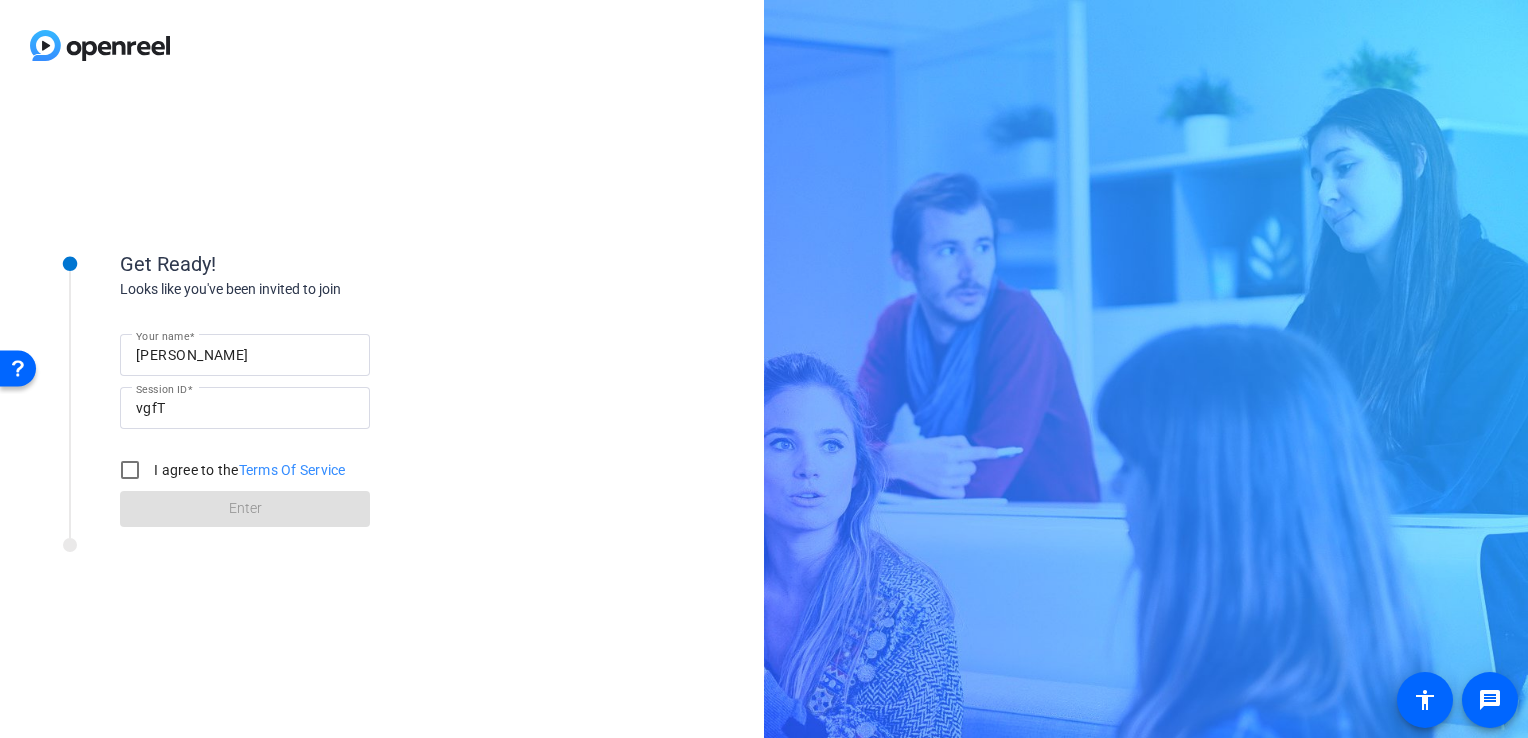click on "I agree to the  Terms Of Service" at bounding box center [248, 470] 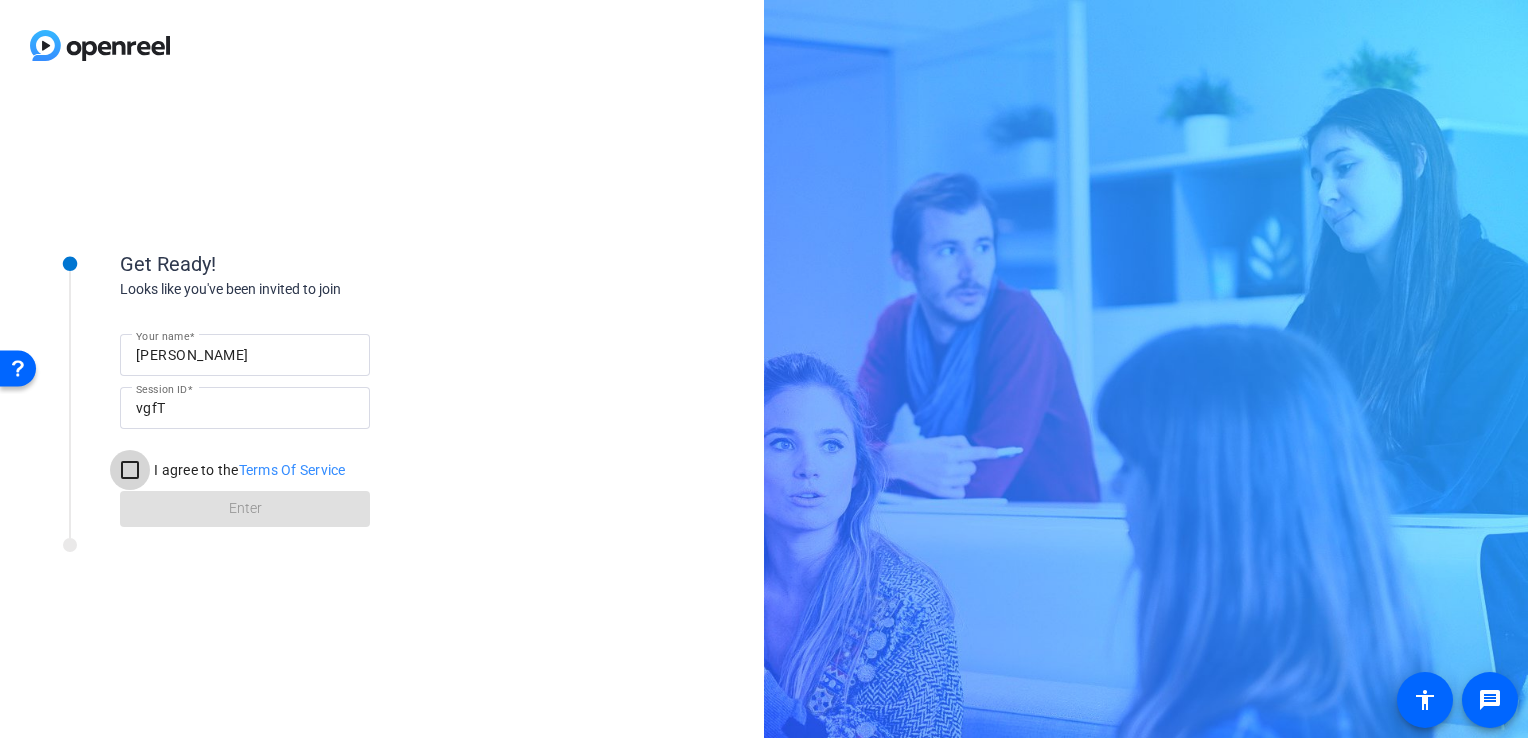 click on "I agree to the  Terms Of Service" at bounding box center [130, 470] 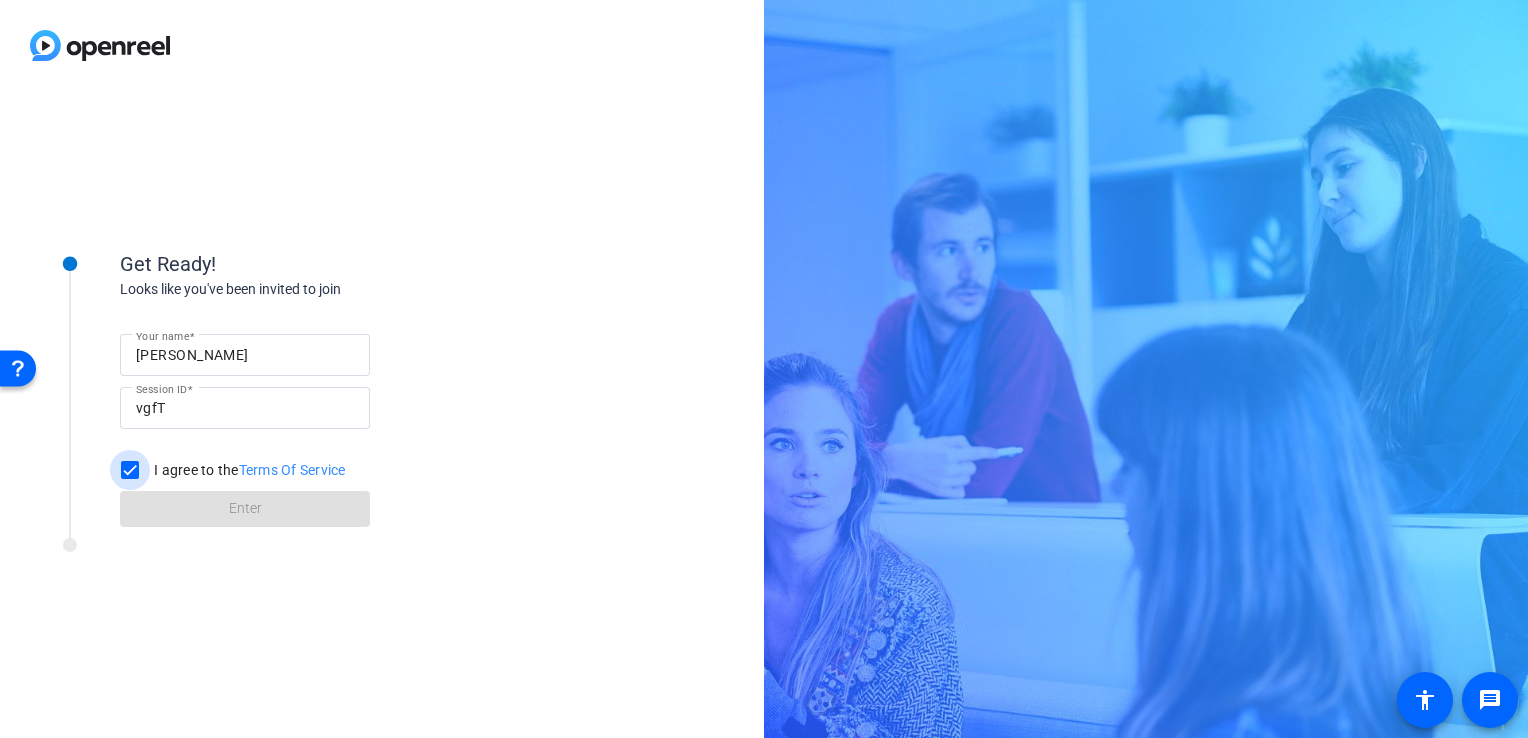 checkbox on "true" 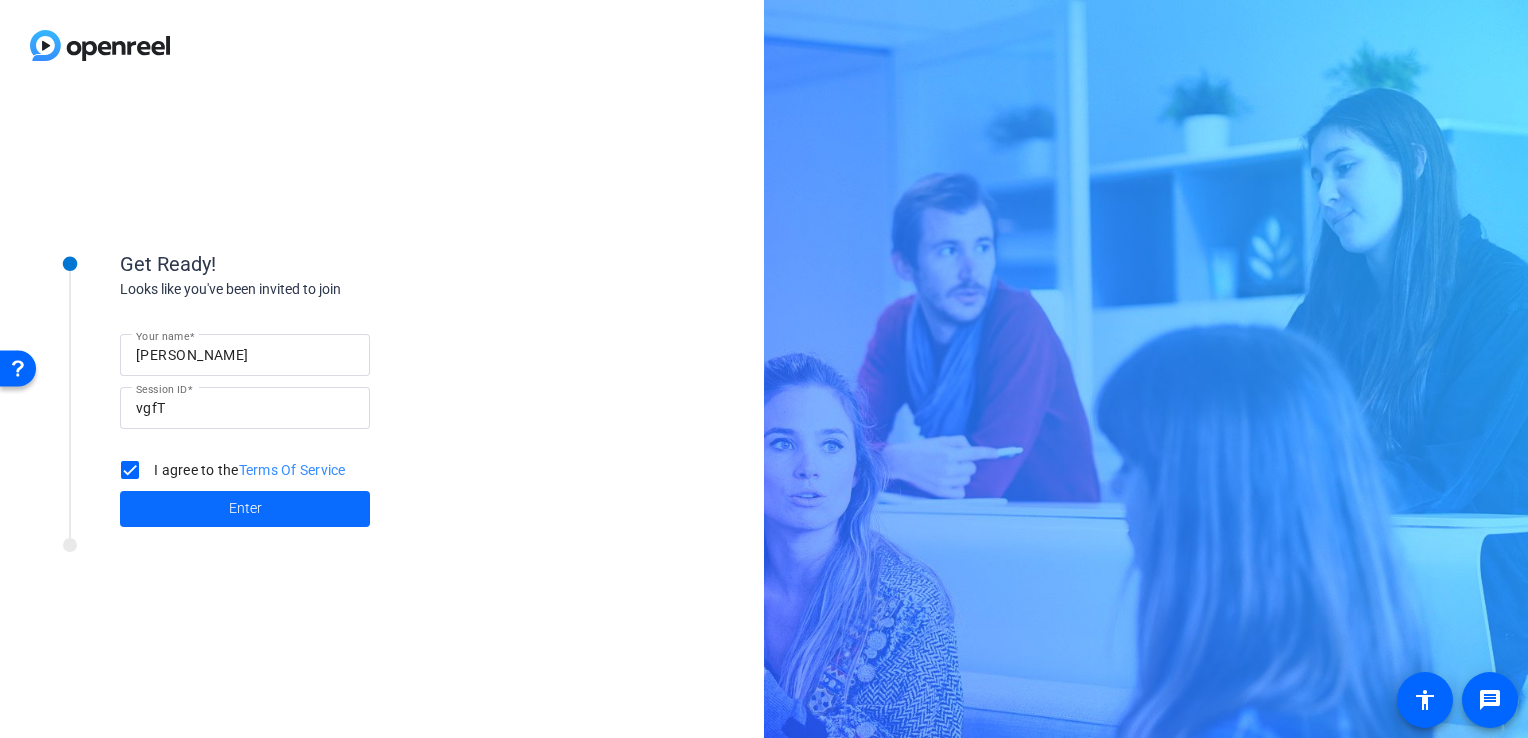click 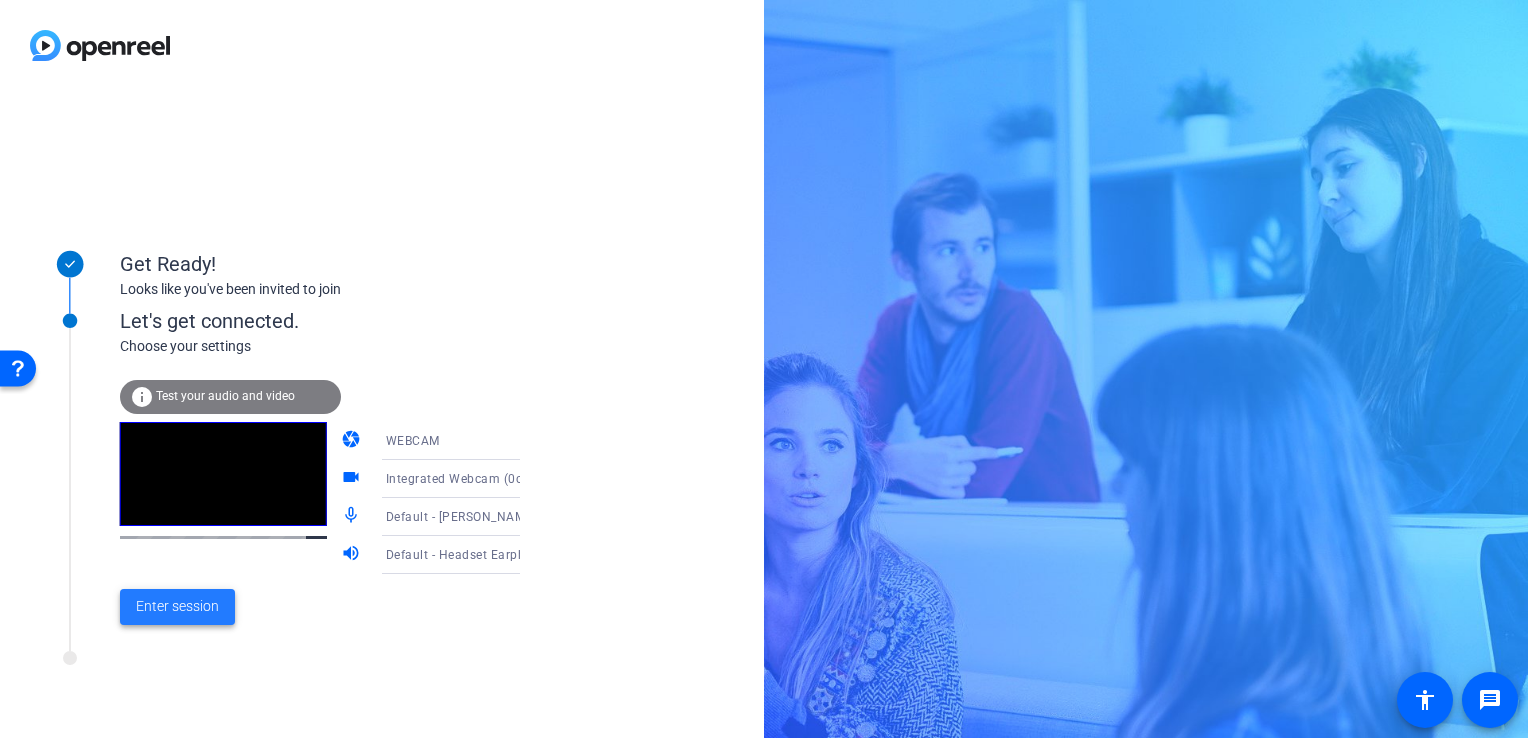 click on "Enter session" 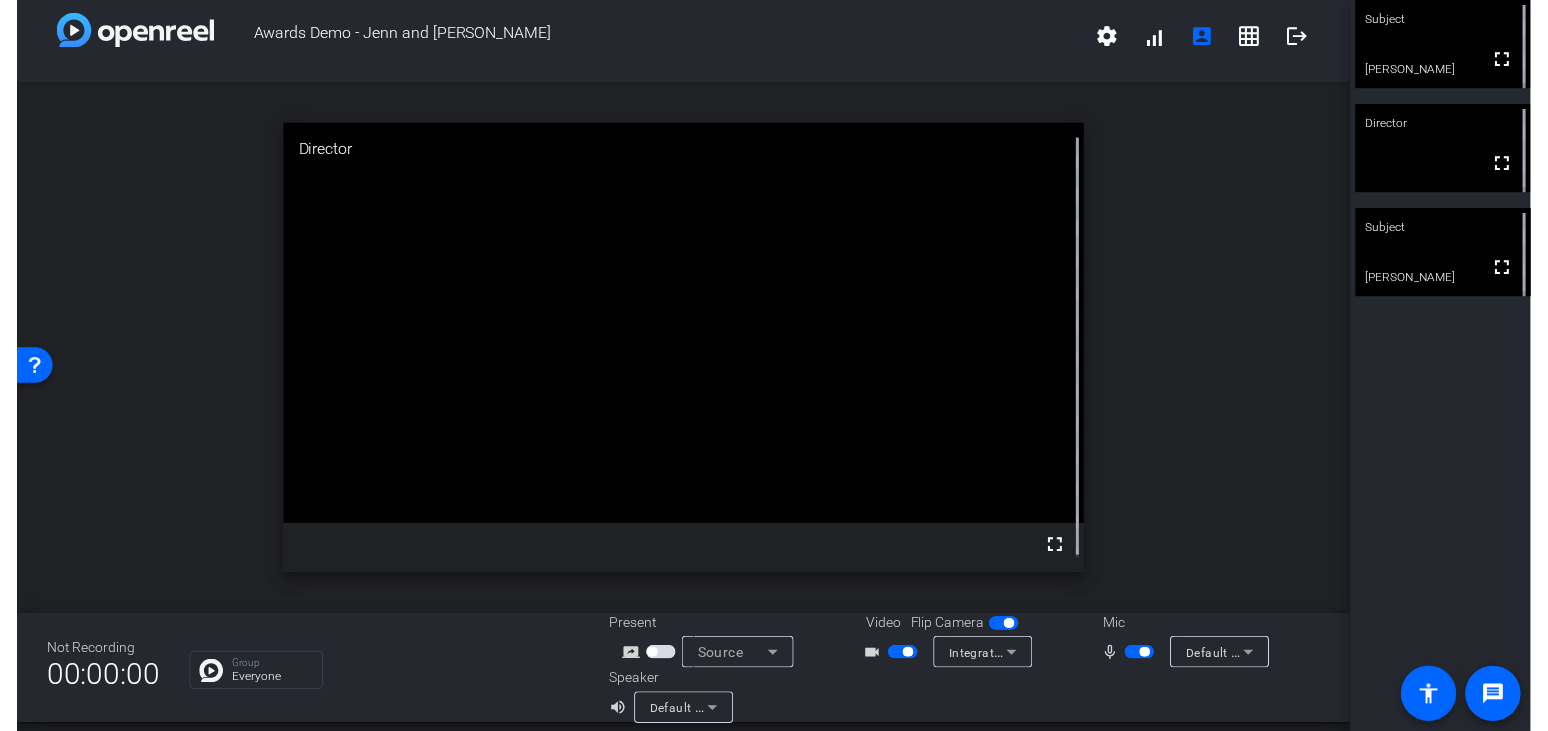 scroll, scrollTop: 23, scrollLeft: 0, axis: vertical 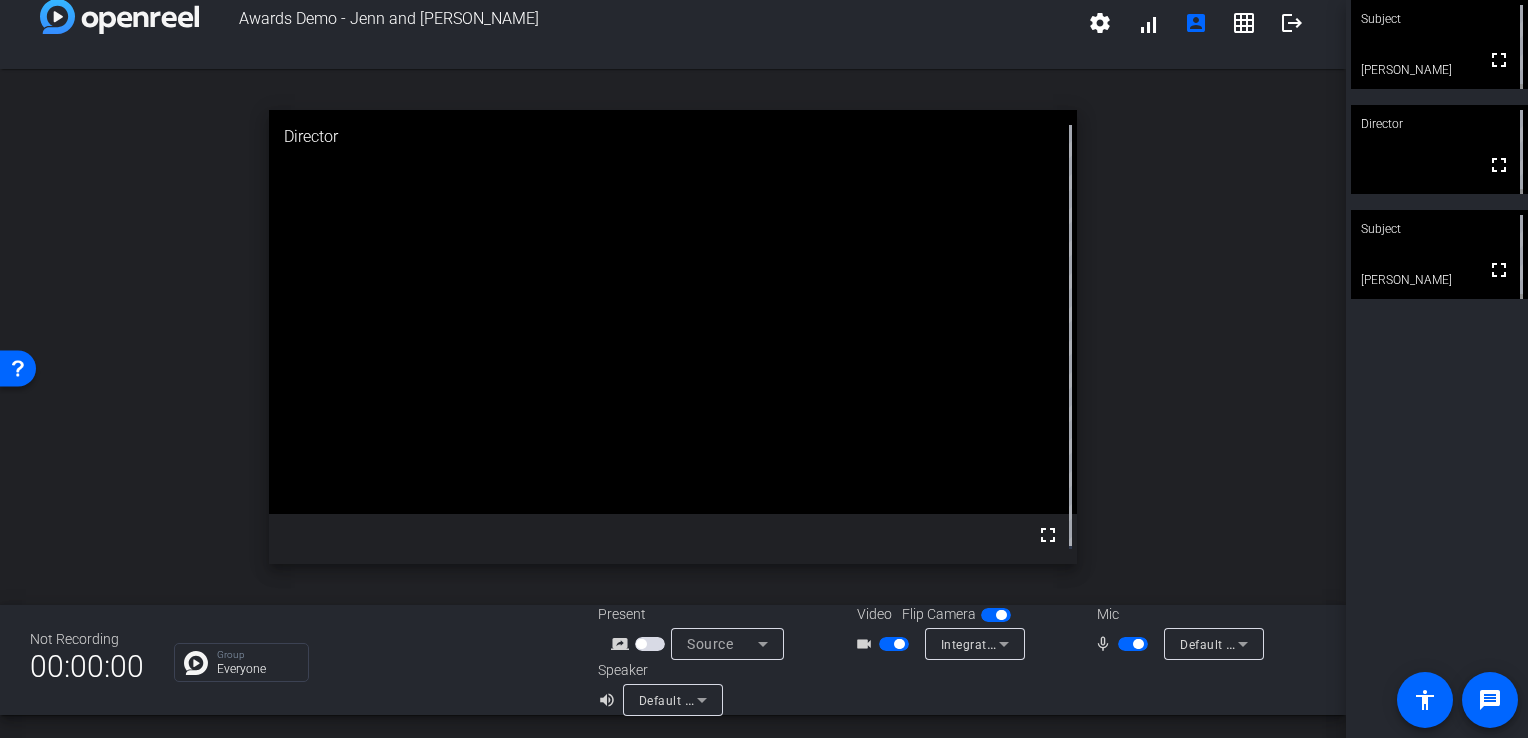 click on "Default - Headset Earphone (Jabra Evolve 65)" at bounding box center (773, 700) 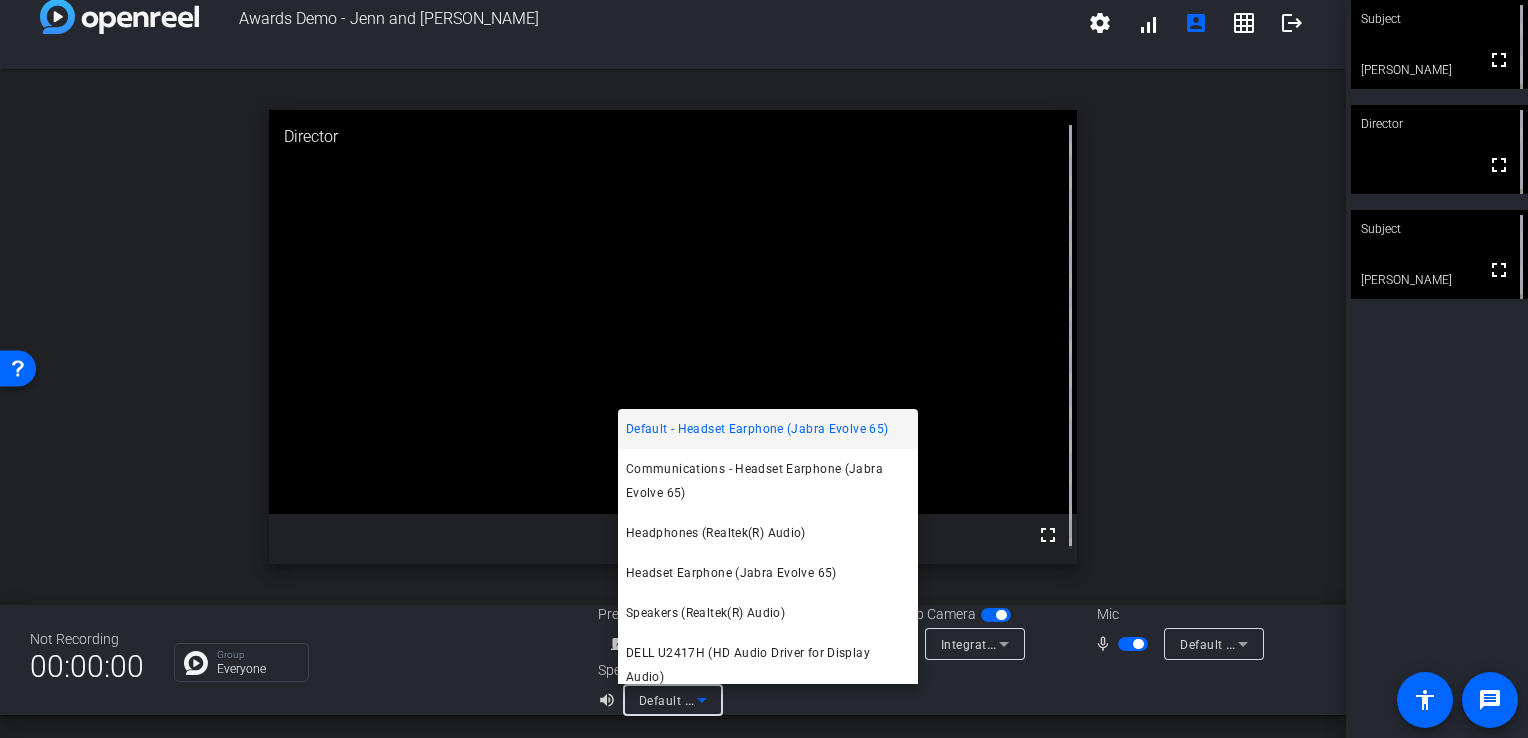 click at bounding box center (764, 369) 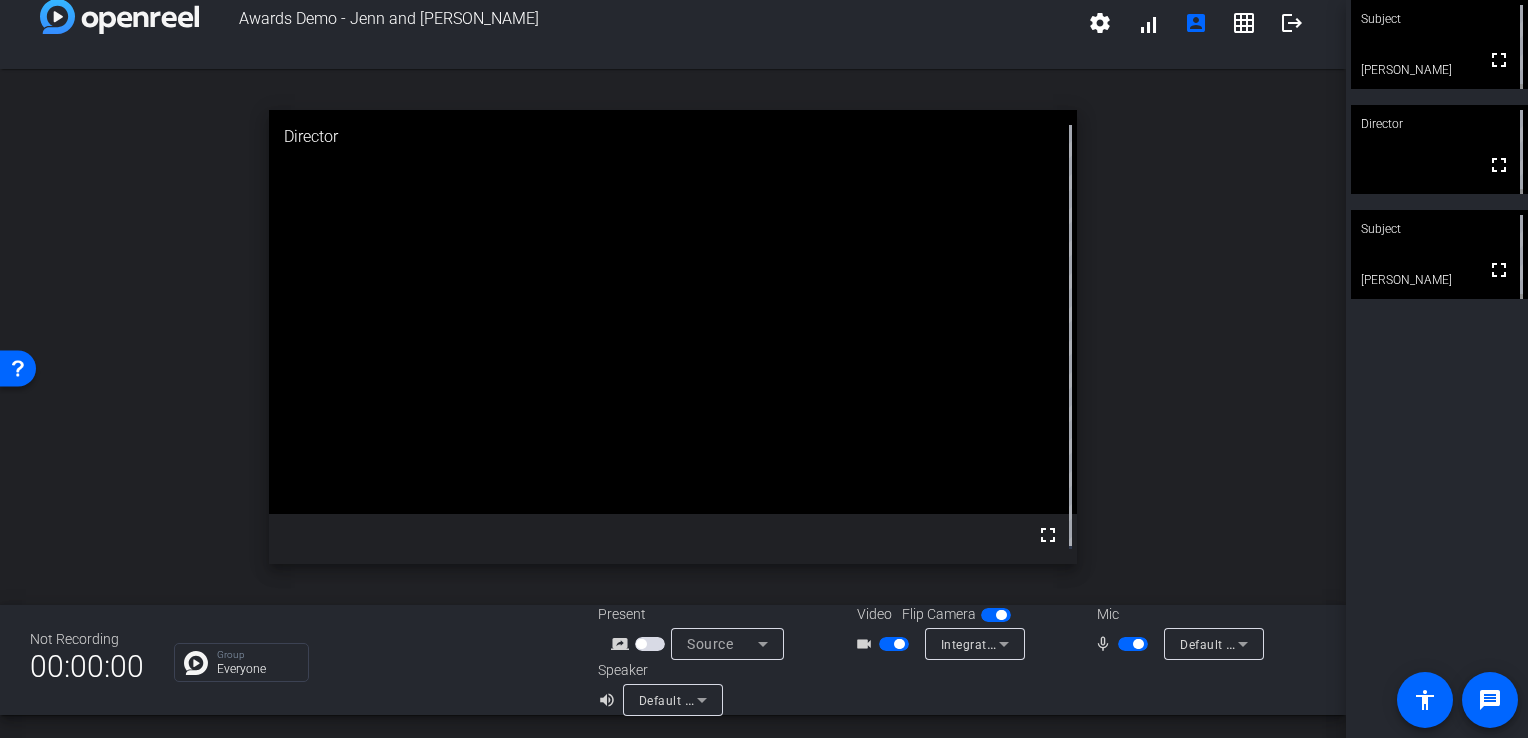 click on "Default - [PERSON_NAME] (Realtek(R) Audio)" at bounding box center [1214, 644] 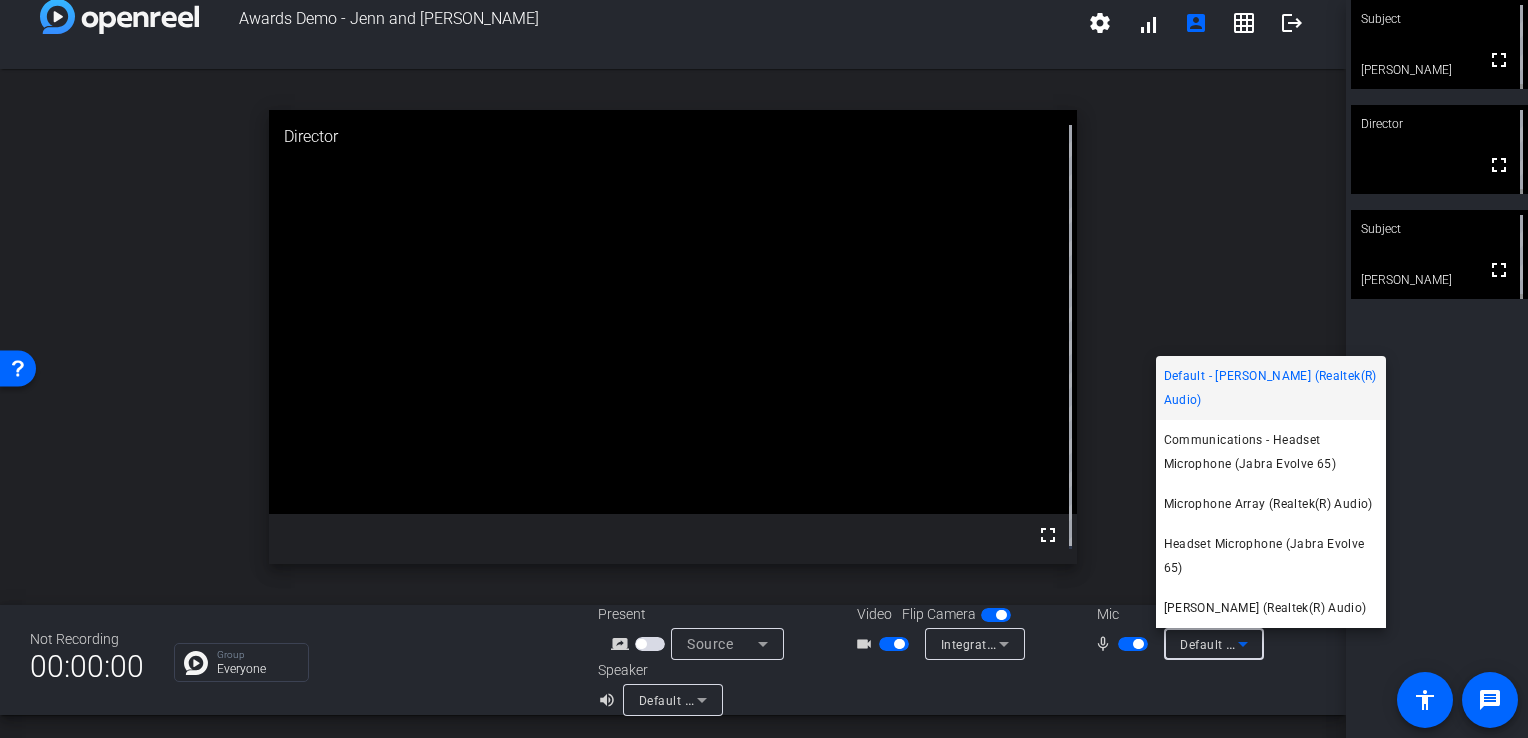 click at bounding box center (764, 369) 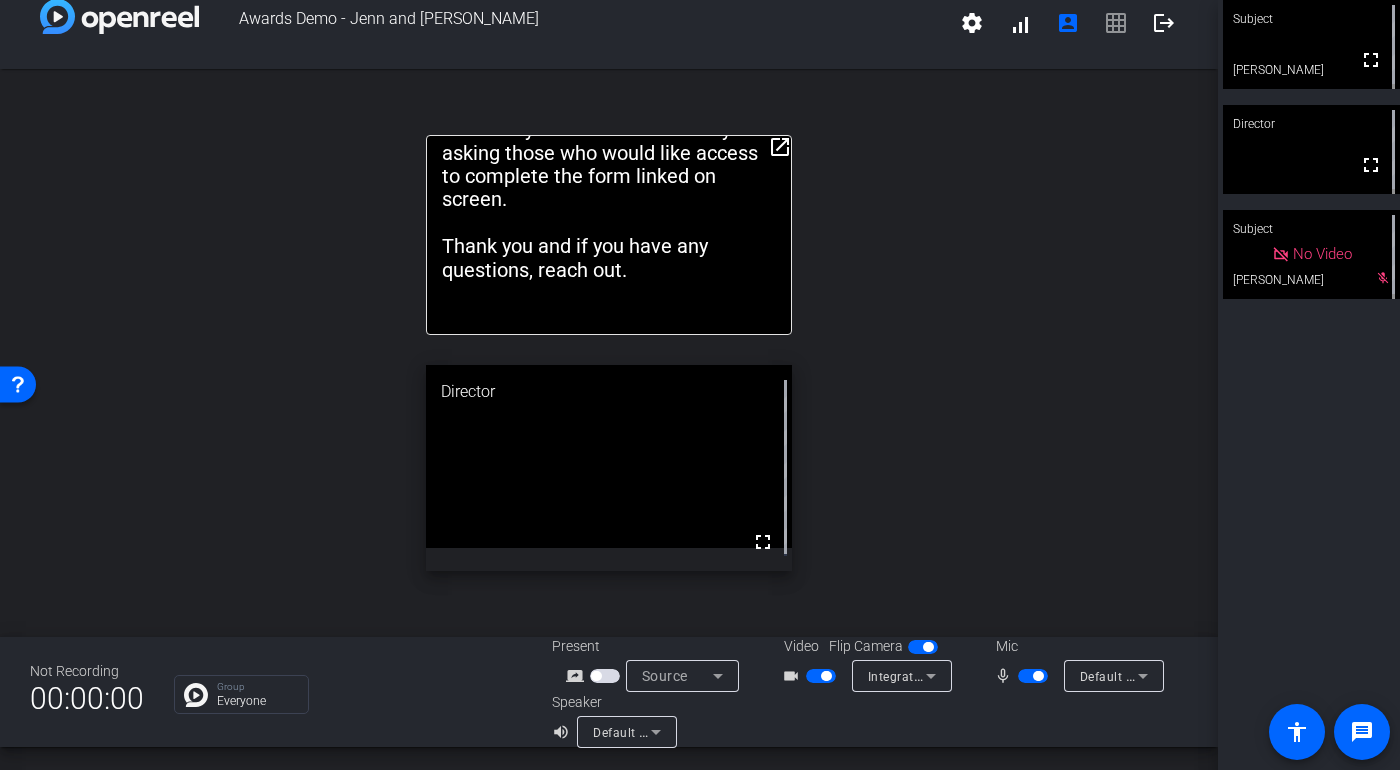 drag, startPoint x: 1079, startPoint y: 288, endPoint x: 1063, endPoint y: 242, distance: 48.703182 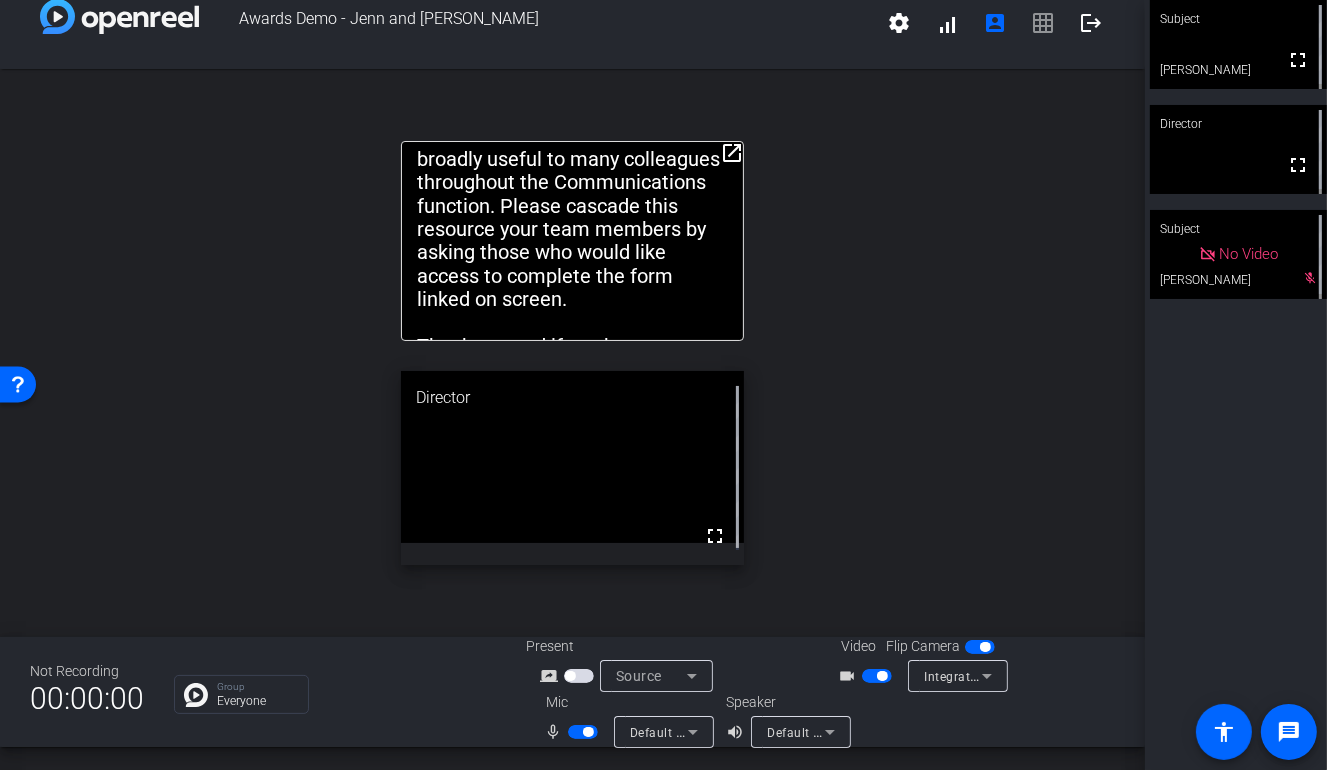 drag, startPoint x: 1000, startPoint y: 563, endPoint x: 992, endPoint y: 552, distance: 13.601471 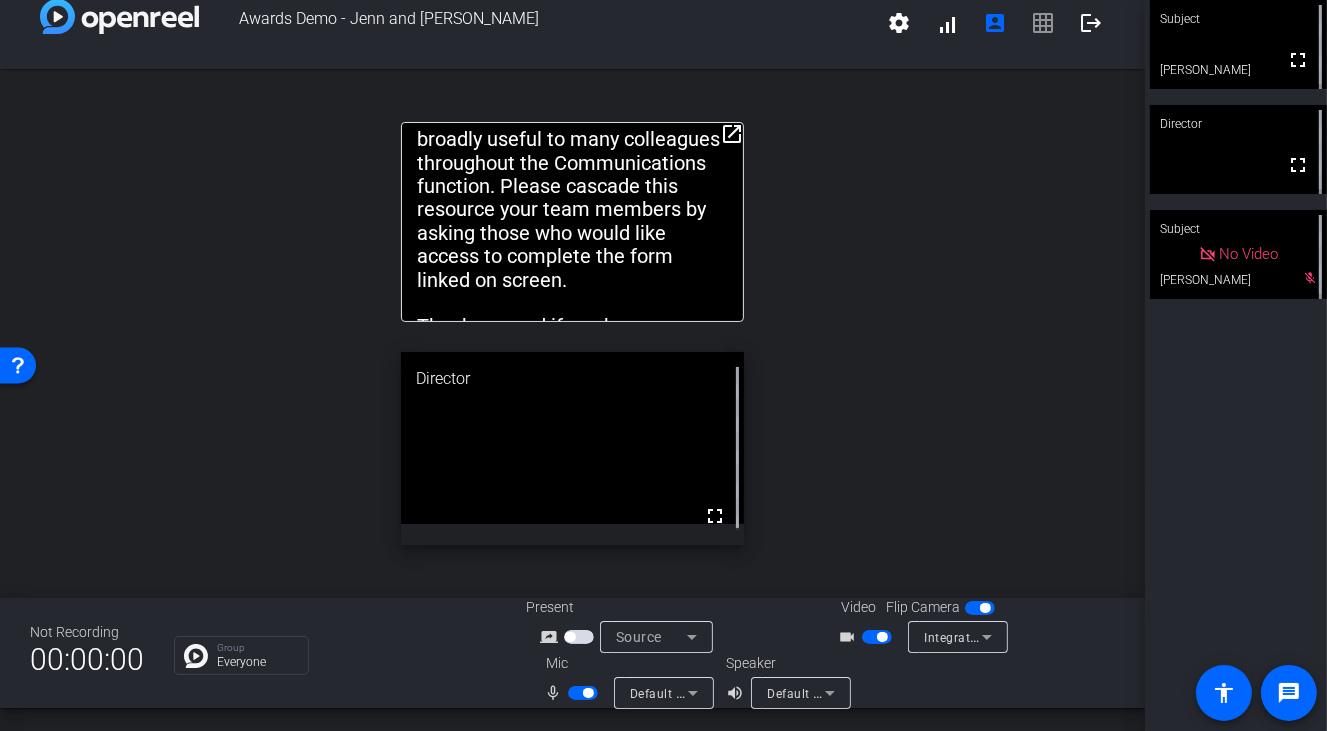 click on "Source" at bounding box center [651, 637] 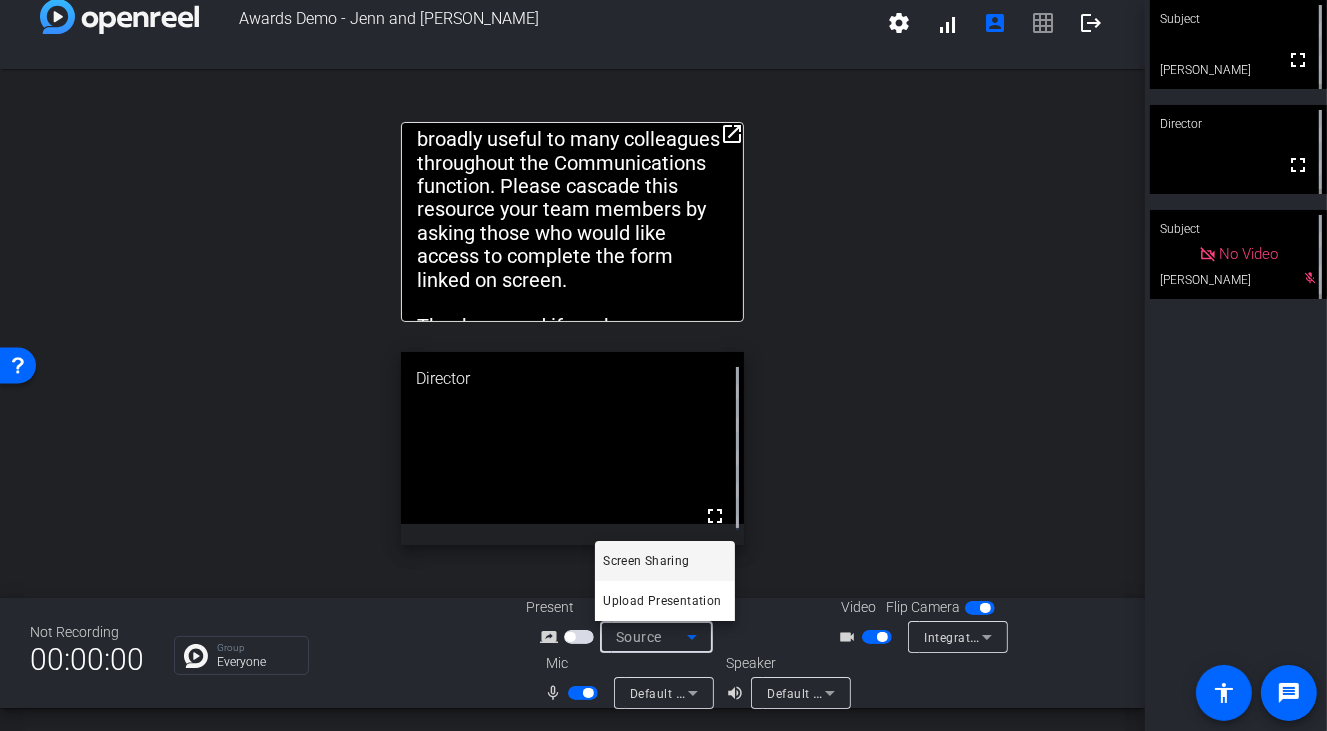 click on "Screen Sharing" at bounding box center (646, 561) 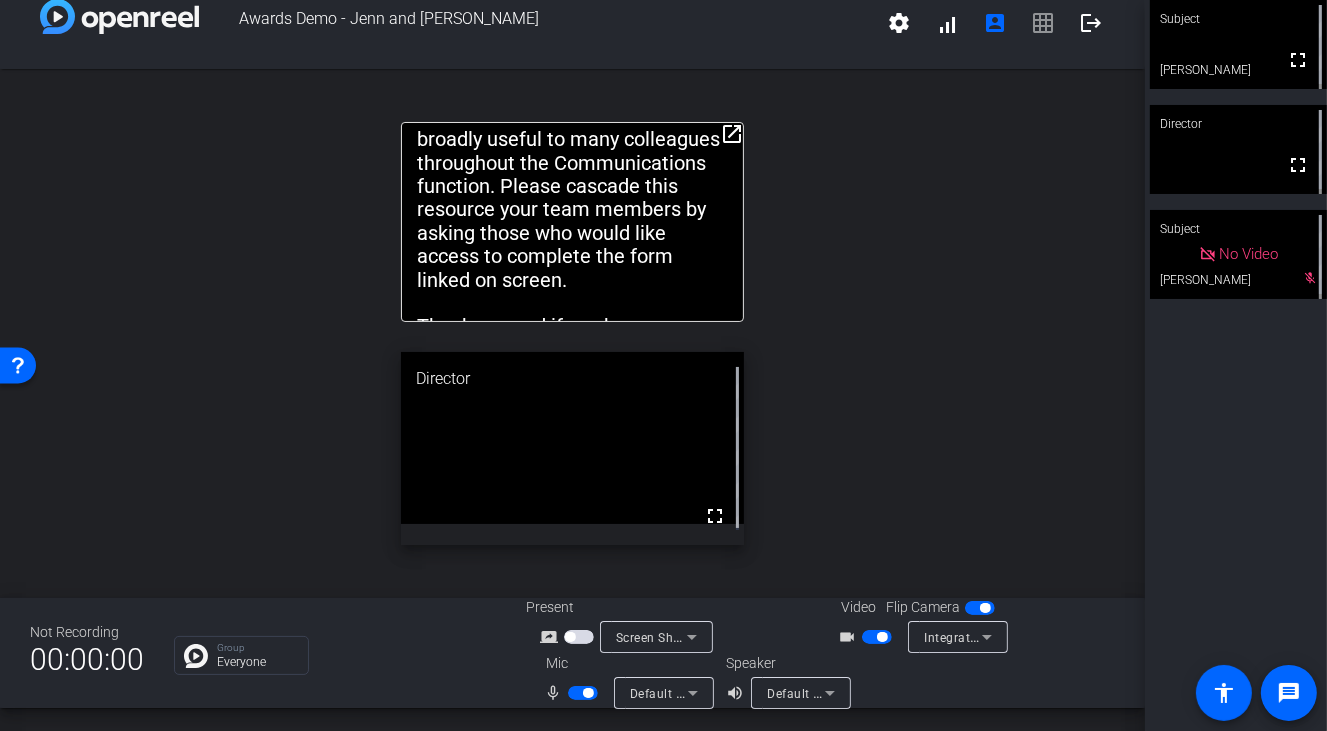 click on "open_in_new [PERSON_NAME] (35 seconds): PPT slide  At the core of our new dashboard is an all-in-one Awards tracker, created in collaboration with several teams deeply involved in the awards process. This tracker captures company, executive, and product awards across the full awards lifecycle - from activation through promotion and outcomes. As of [DATE], we've implemented this tracker across two teams as part of a phased rollout, and we'll be expanding access to additional awards managers throughout the remainder of the year.  Jenn (40 seconds): PPT slide  -A single source of information to streamline all awards project management activities  -Global visibility into details that support strategic planning decisions  -Insight into awards initiatives across teams, helping identify opportunities for collaboration   -Real-time updates on award promotion eligibility and launches, enabling better coordination of communications and amplification of our wins  Now, let's look at how to use the dashboard..." 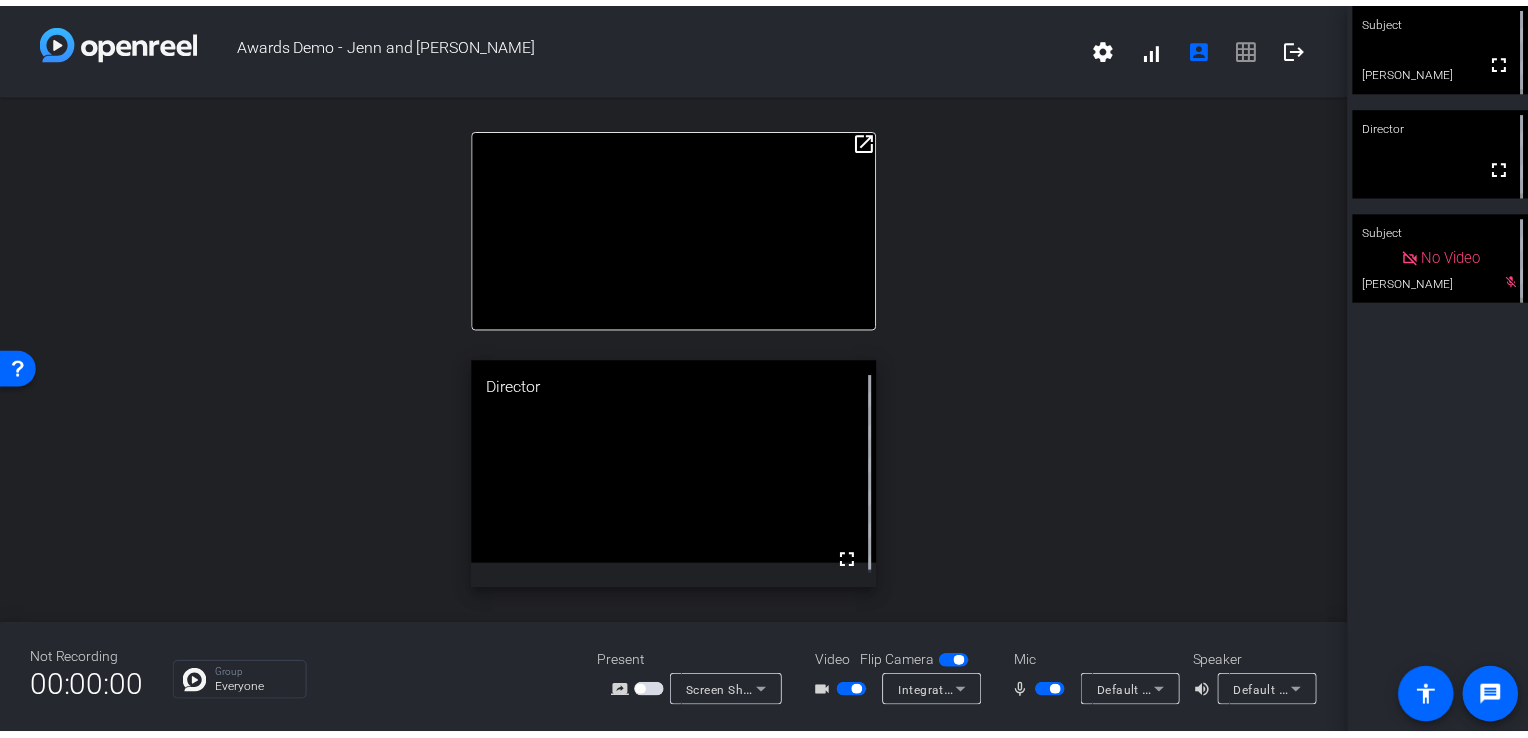 scroll, scrollTop: 0, scrollLeft: 0, axis: both 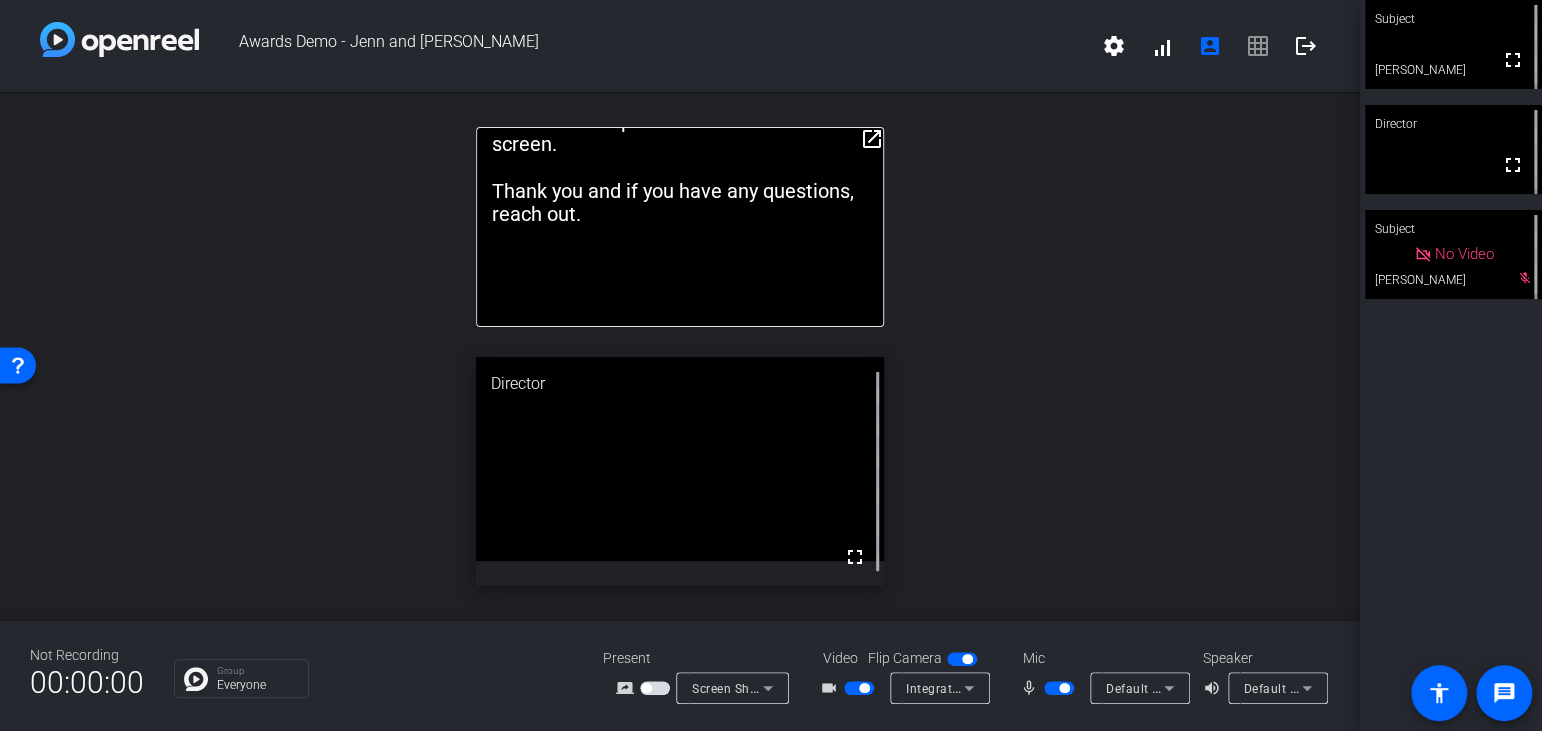 click on "open_in_new" 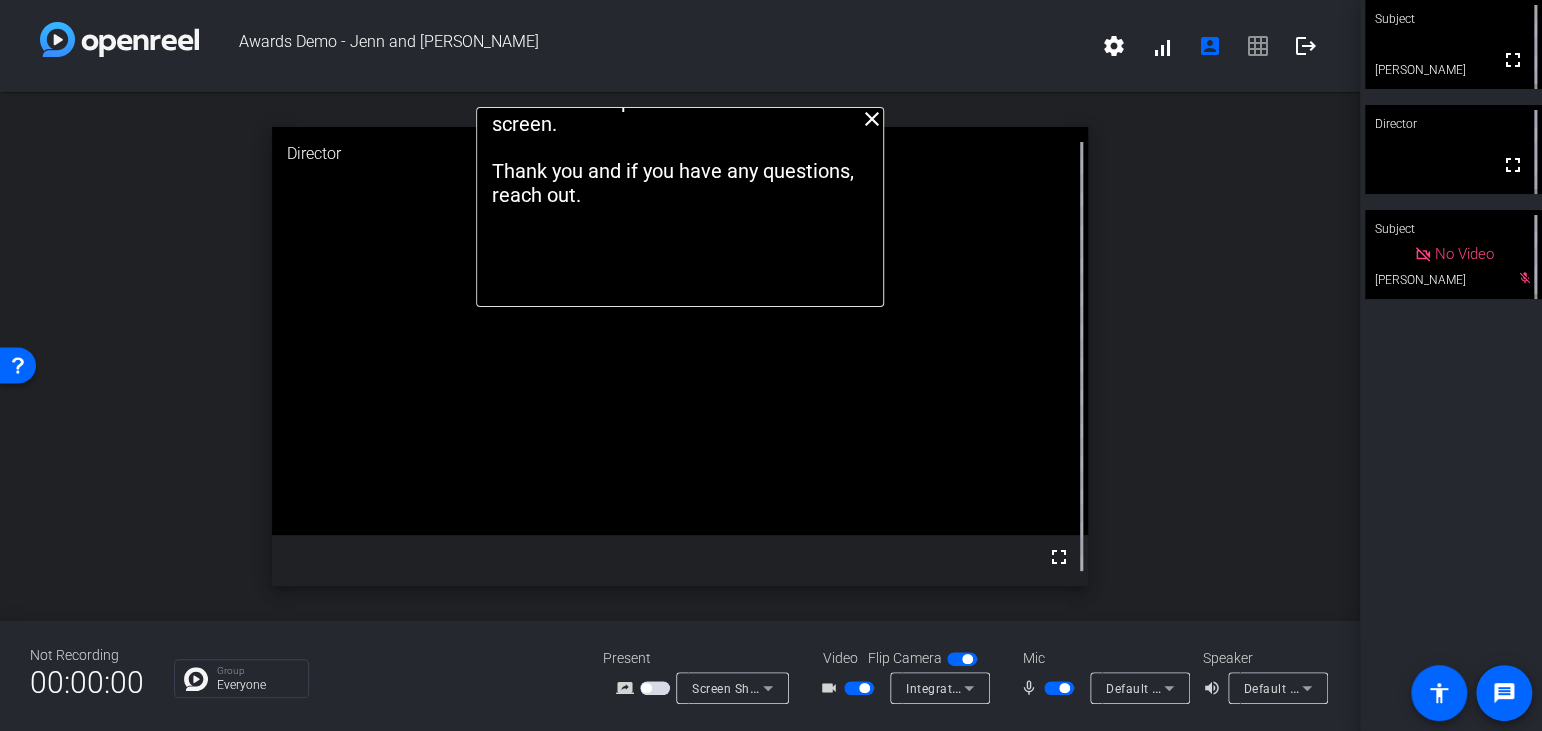 click on "close" 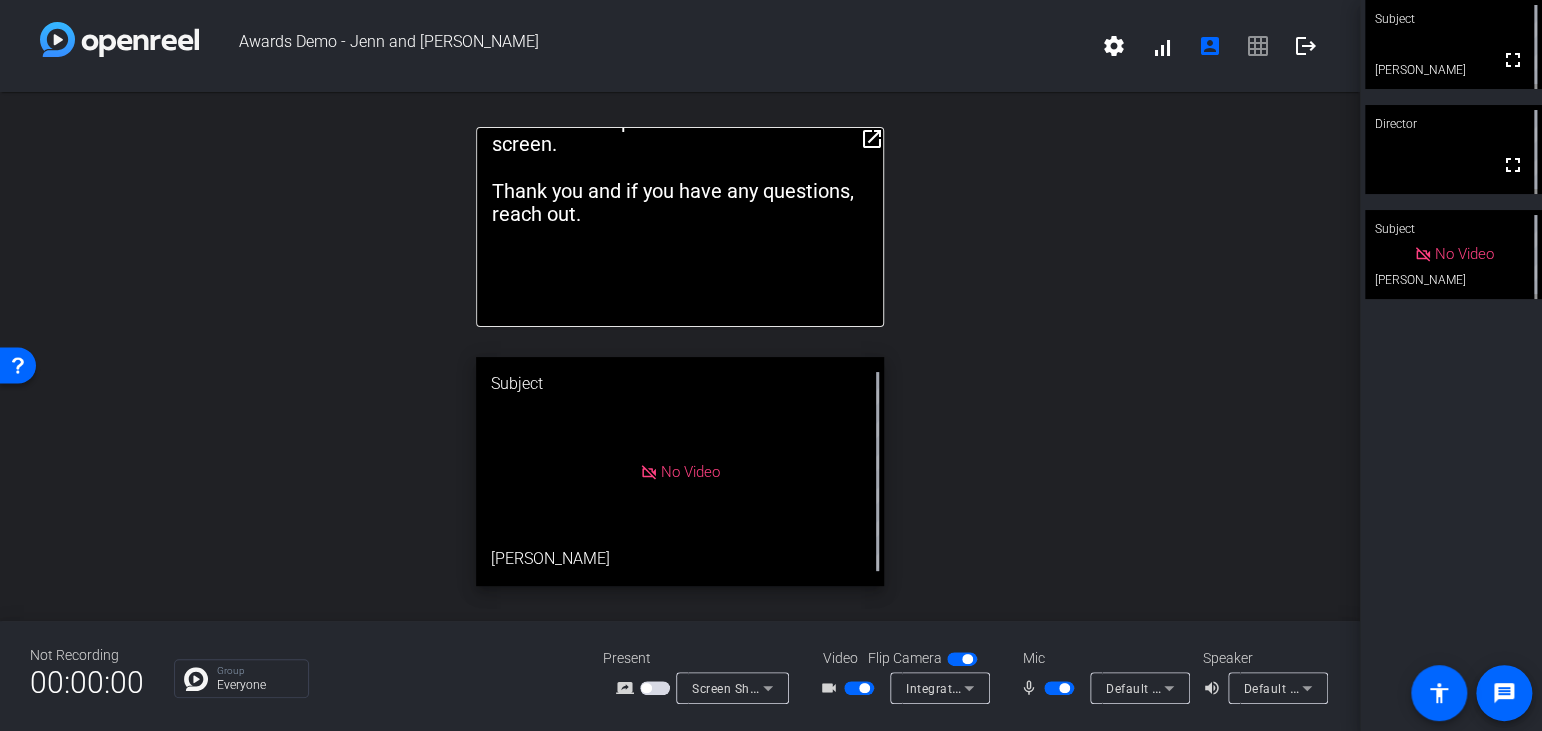 click on "open_in_new [PERSON_NAME] (35 seconds): PPT slide  At the core of our new dashboard is an all-in-one Awards tracker, created in collaboration with several teams deeply involved in the awards process. This tracker captures company, executive, and product awards across the full awards lifecycle - from activation through promotion and outcomes. As of [DATE], we've implemented this tracker across two teams as part of a phased rollout, and we'll be expanding access to additional awards managers throughout the remainder of the year.  Jenn (40 seconds): PPT slide  -A single source of information to streamline all awards project management activities  -Global visibility into details that support strategic planning decisions  -Insight into awards initiatives across teams, helping identify opportunities for collaboration   -Real-time updates on award promotion eligibility and launches, enabling better coordination of communications and amplification of our wins  Now, let's look at how to use the dashboard..." 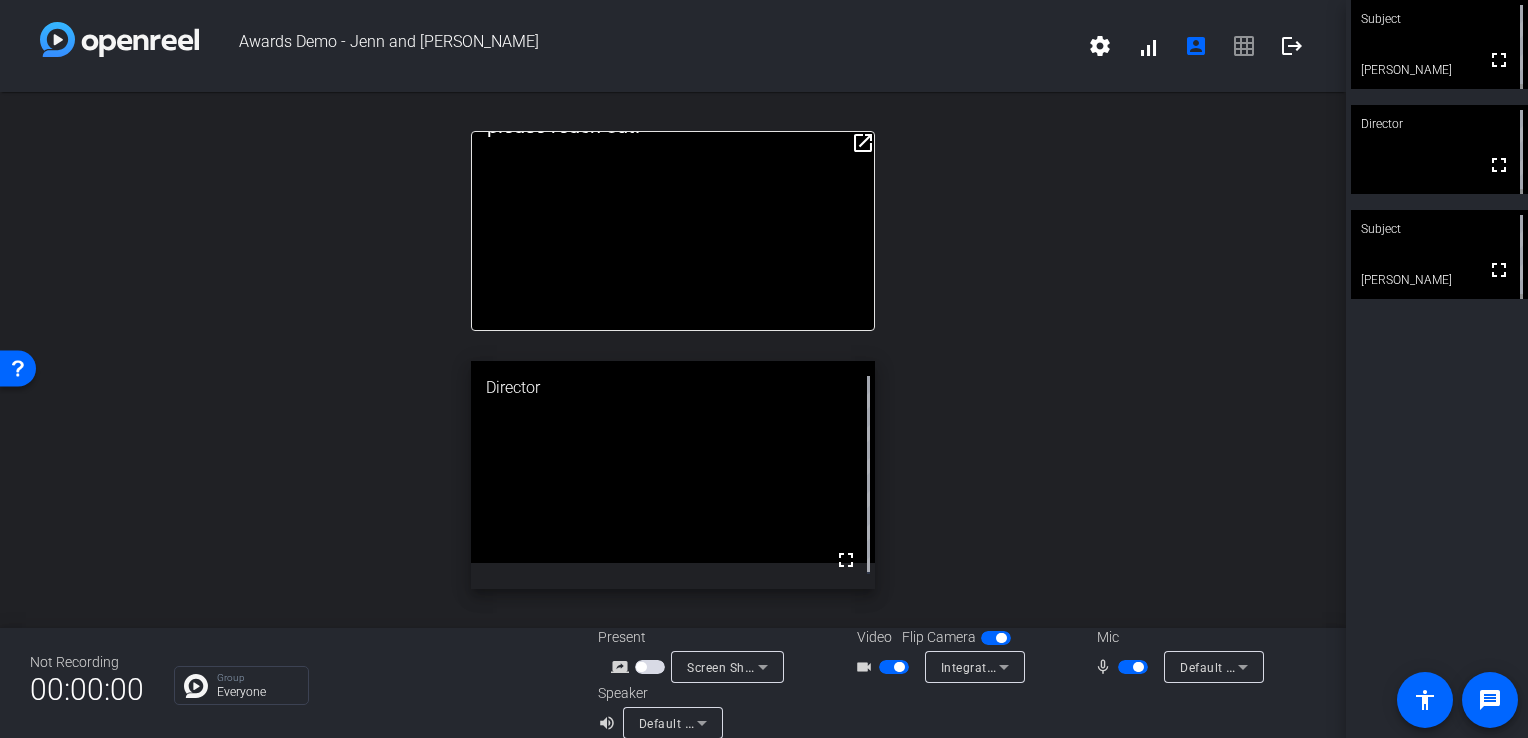 click on "open_in_new" 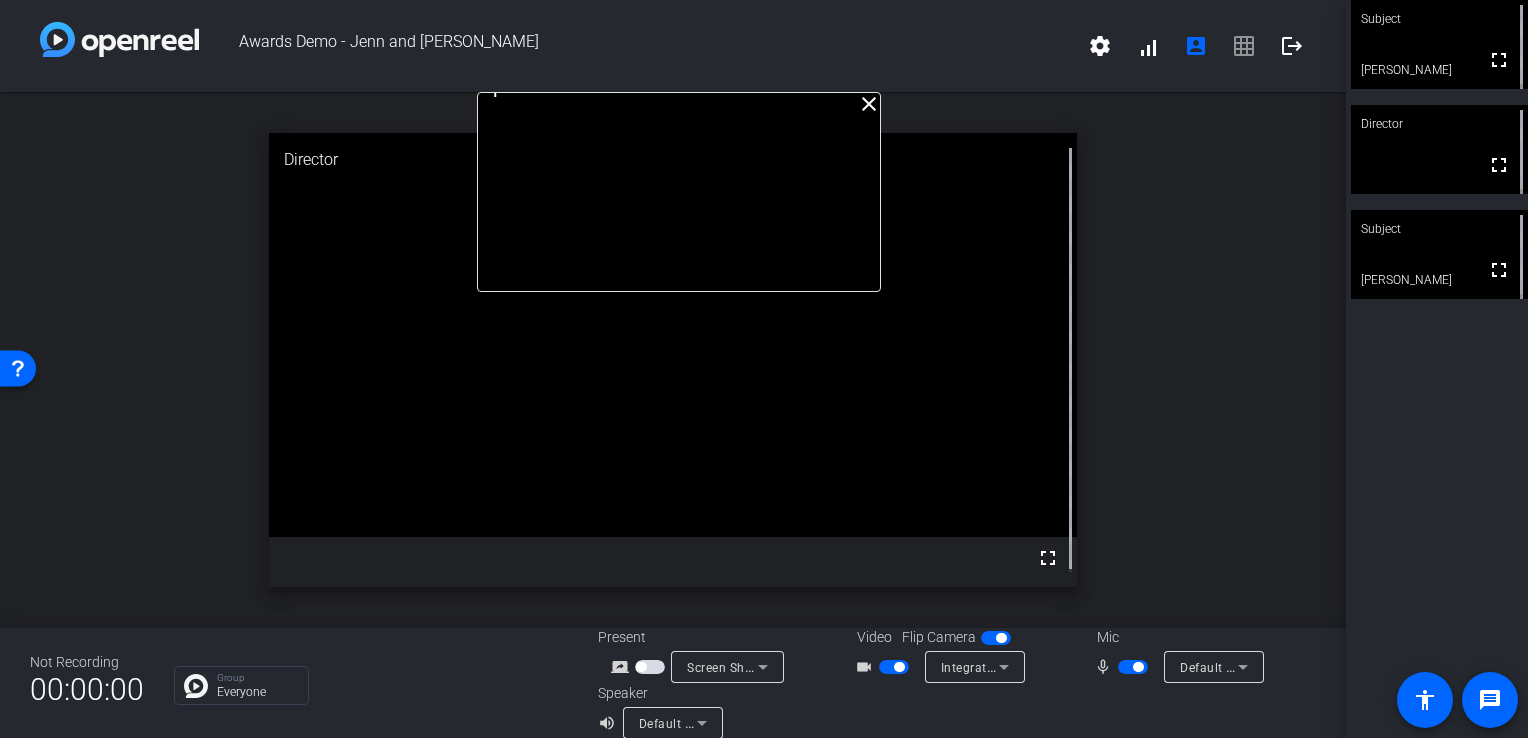 drag, startPoint x: 802, startPoint y: 205, endPoint x: 808, endPoint y: 2, distance: 203.08865 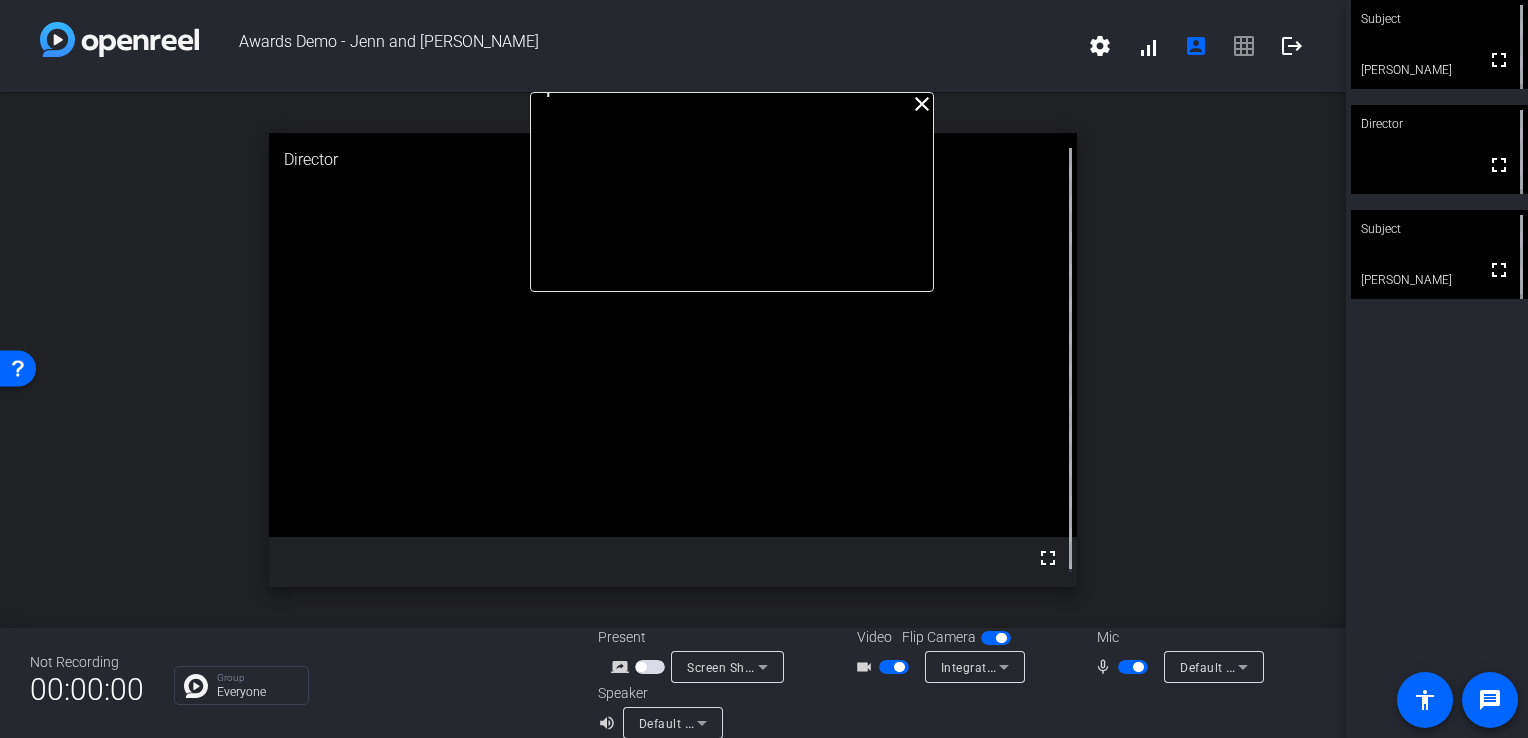 drag, startPoint x: 832, startPoint y: 266, endPoint x: 885, endPoint y: 183, distance: 98.478424 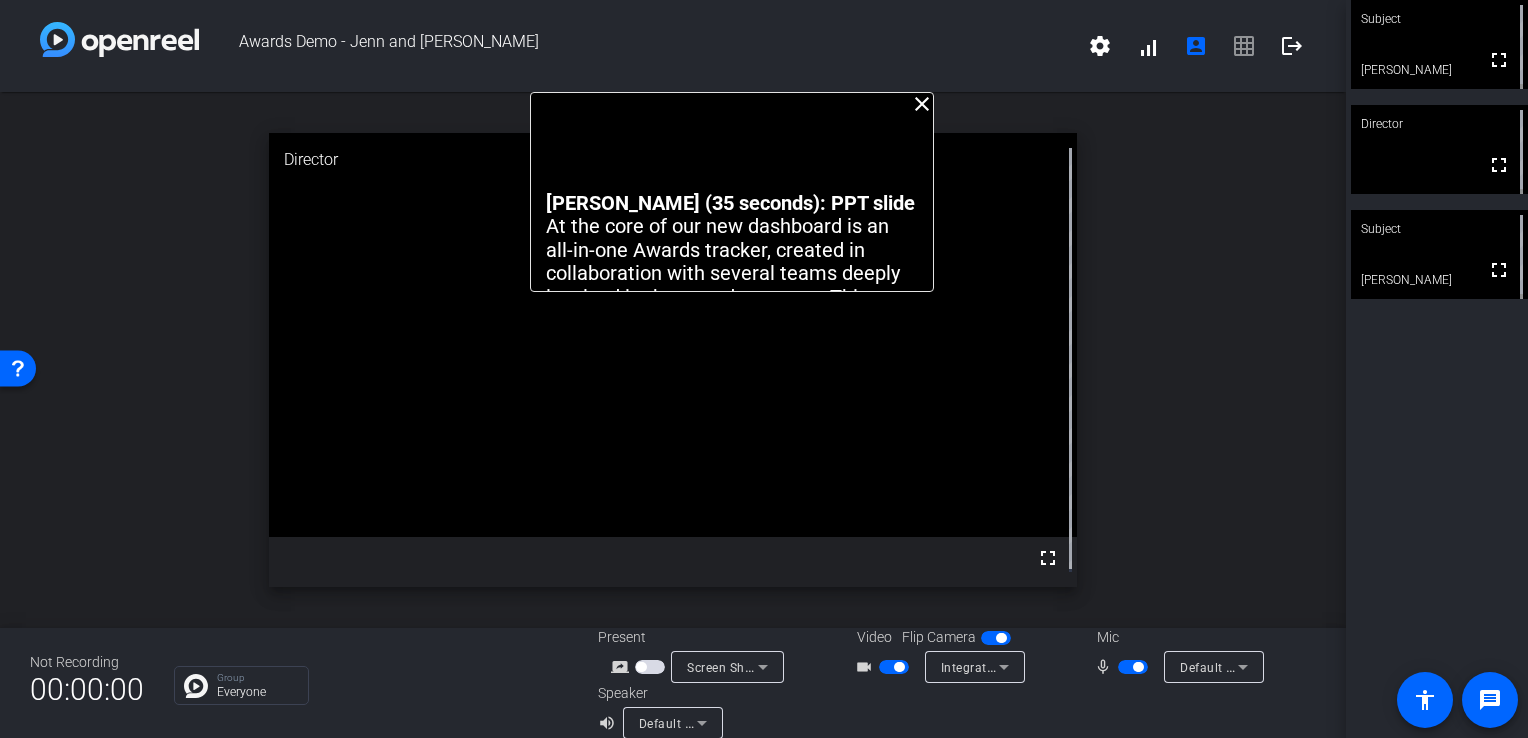 click at bounding box center (641, 667) 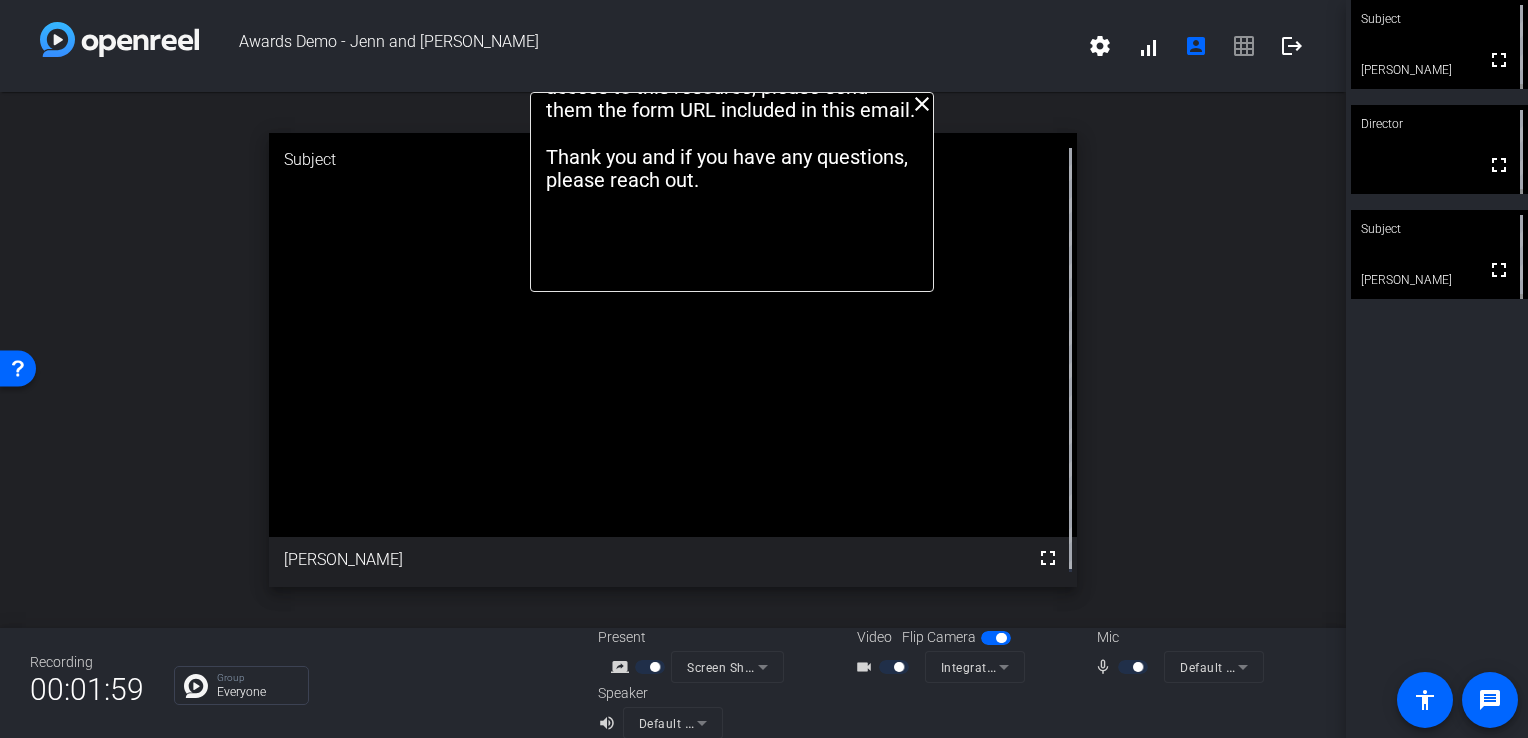 click on "Subject  fullscreen  [PERSON_NAME]   Director  fullscreen     Subject  fullscreen  [PERSON_NAME]" 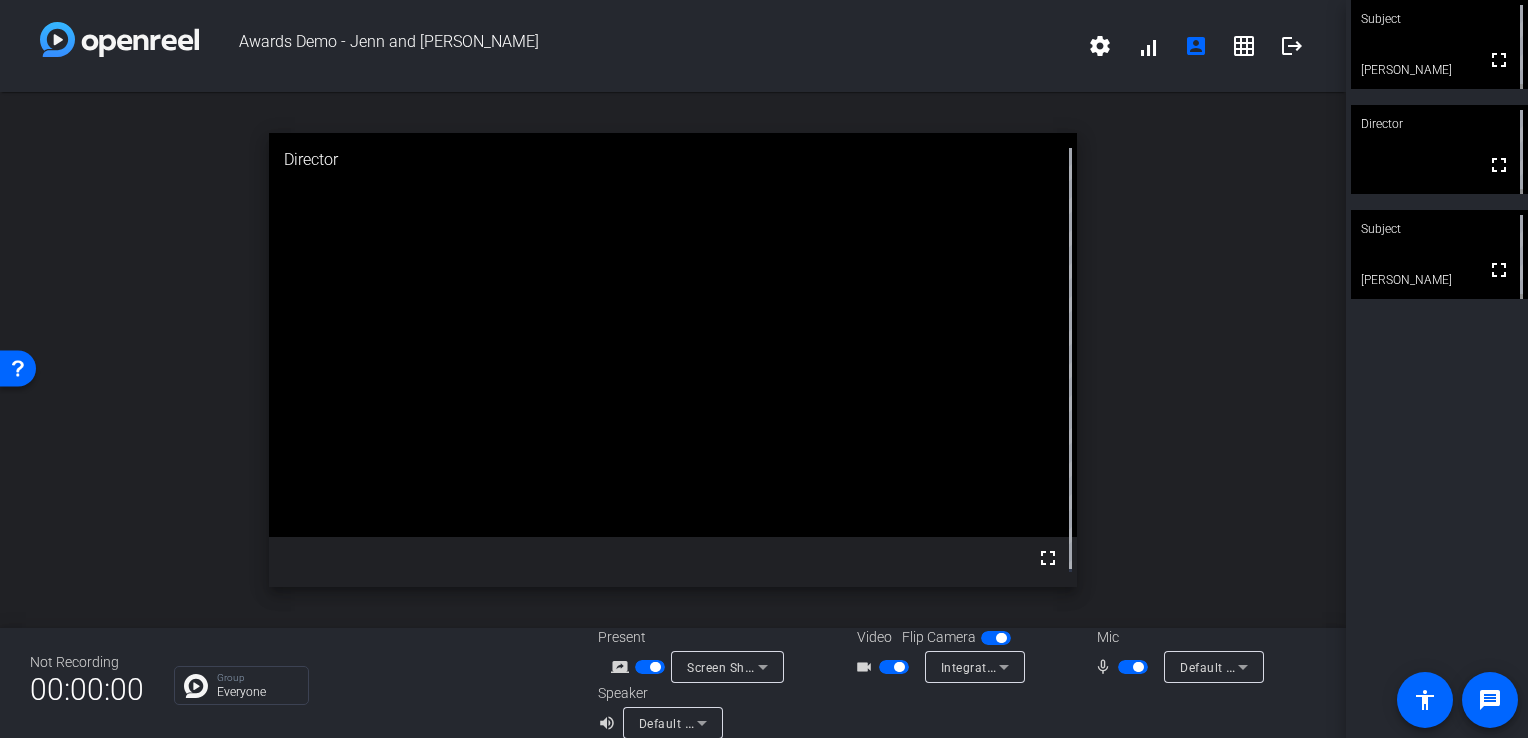 click on "close  Director  fullscreen" 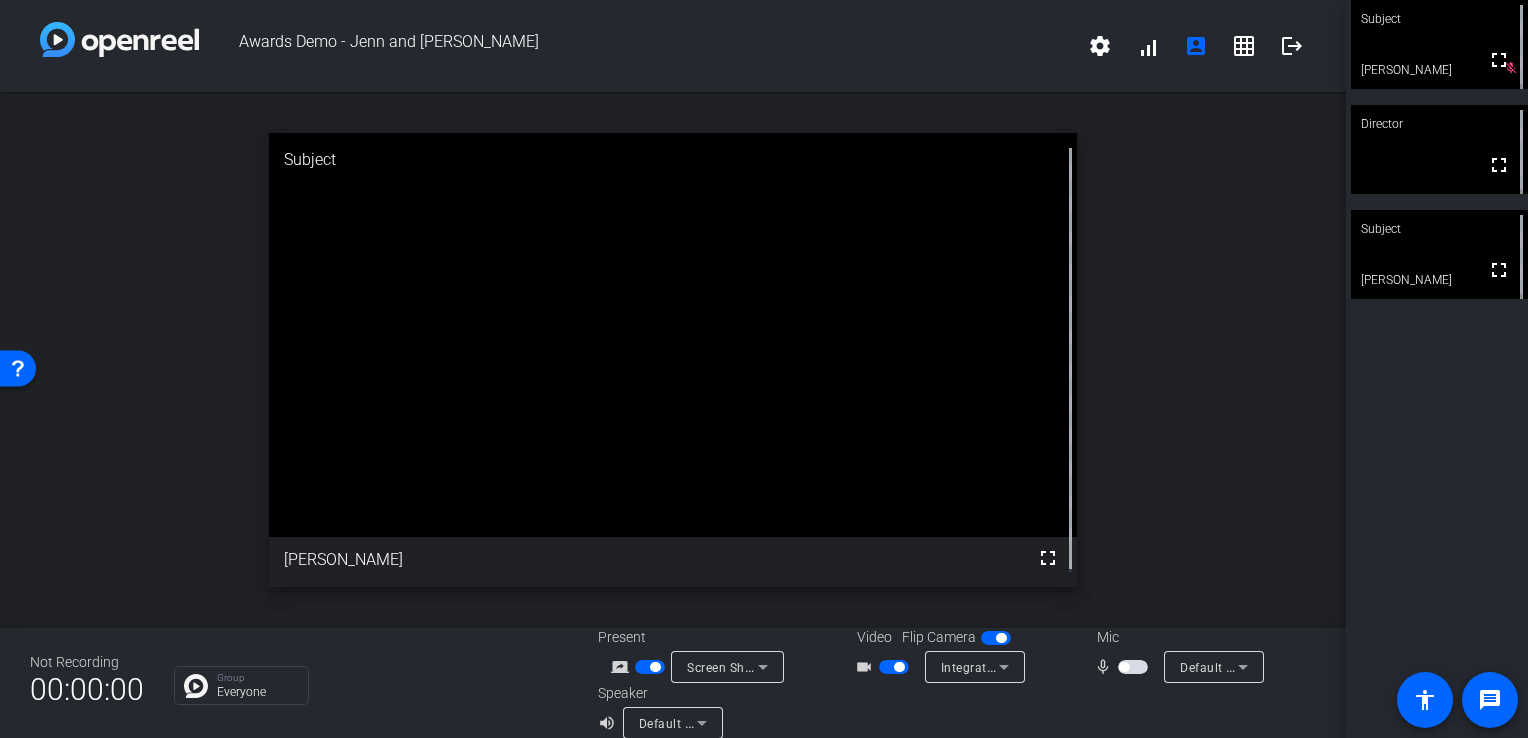 click at bounding box center (1135, 666) 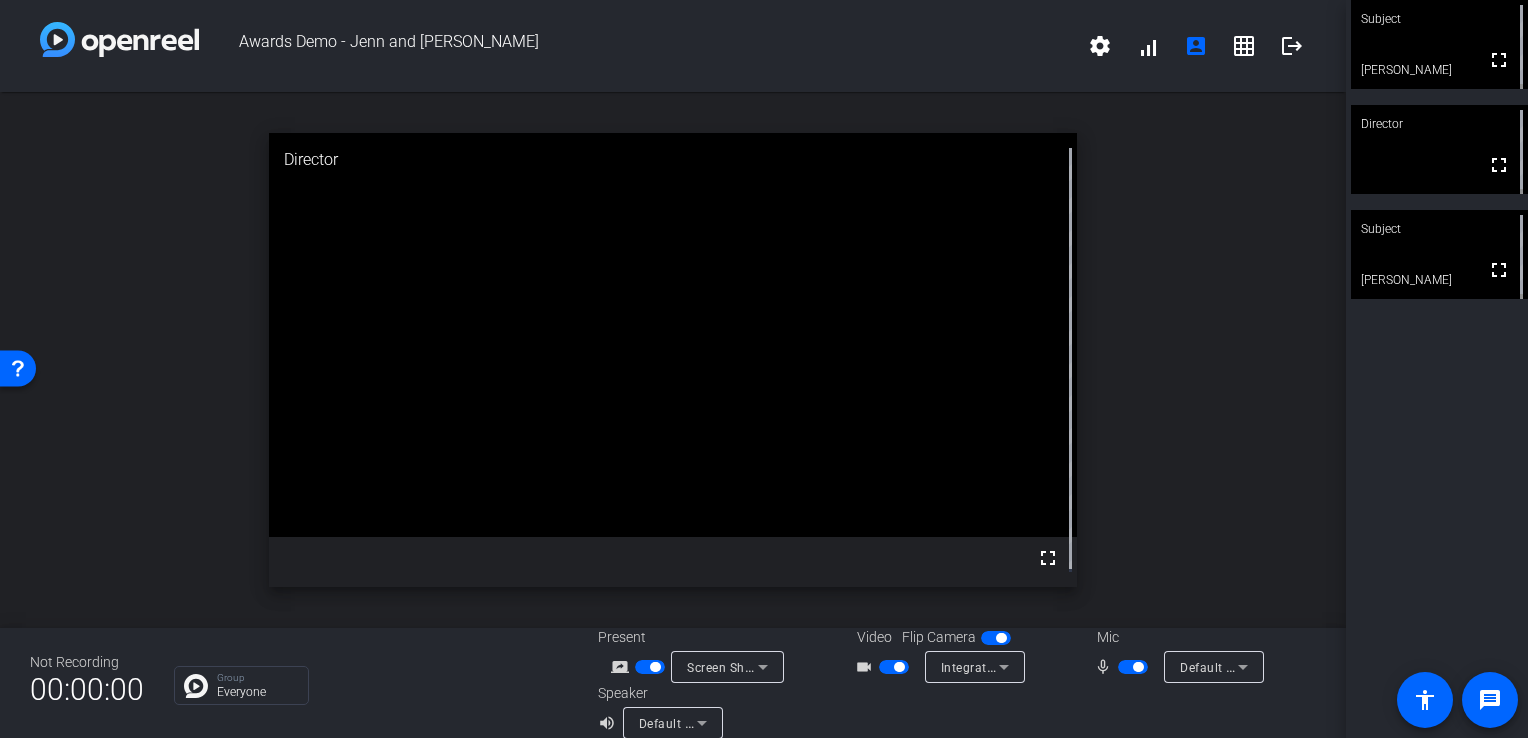 click at bounding box center [1138, 667] 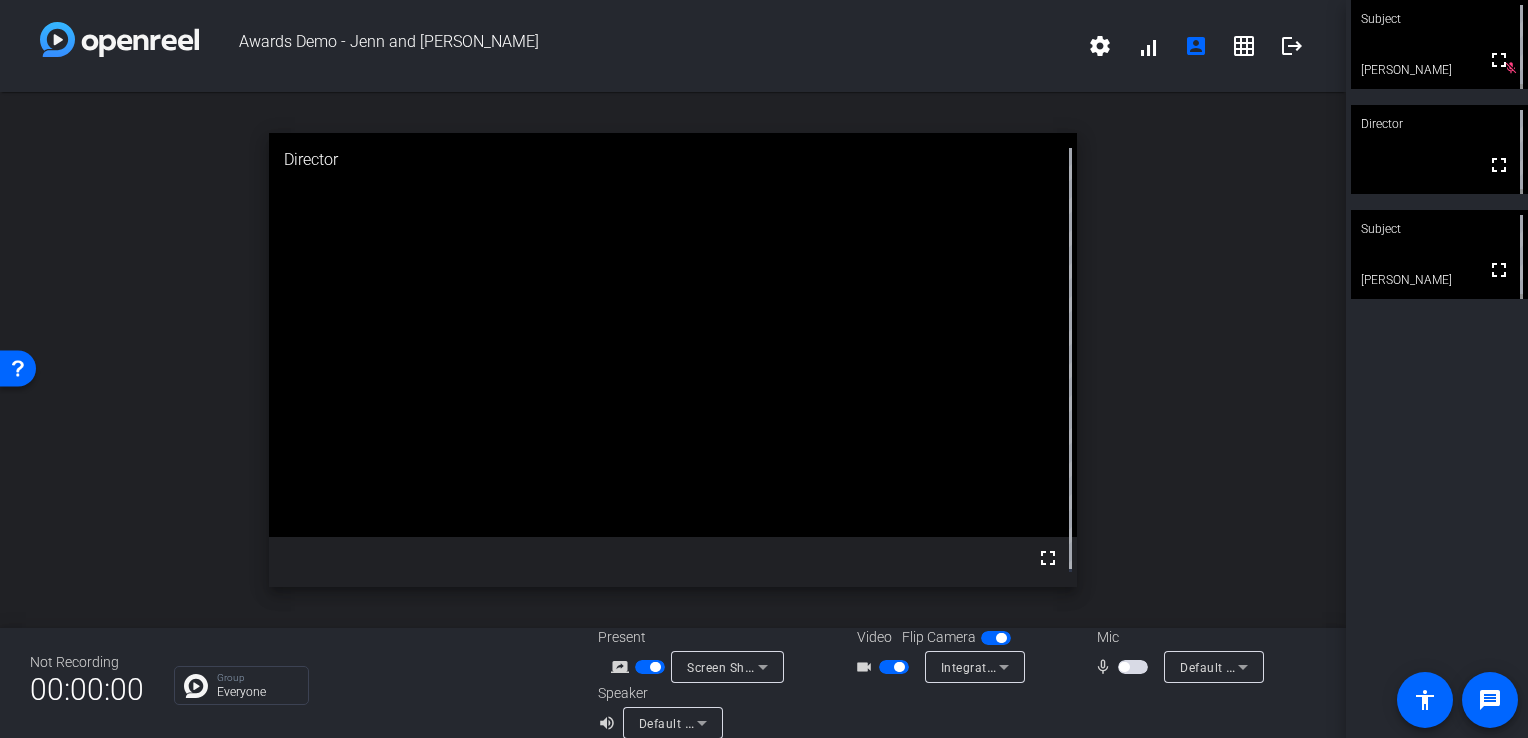 click at bounding box center (1133, 667) 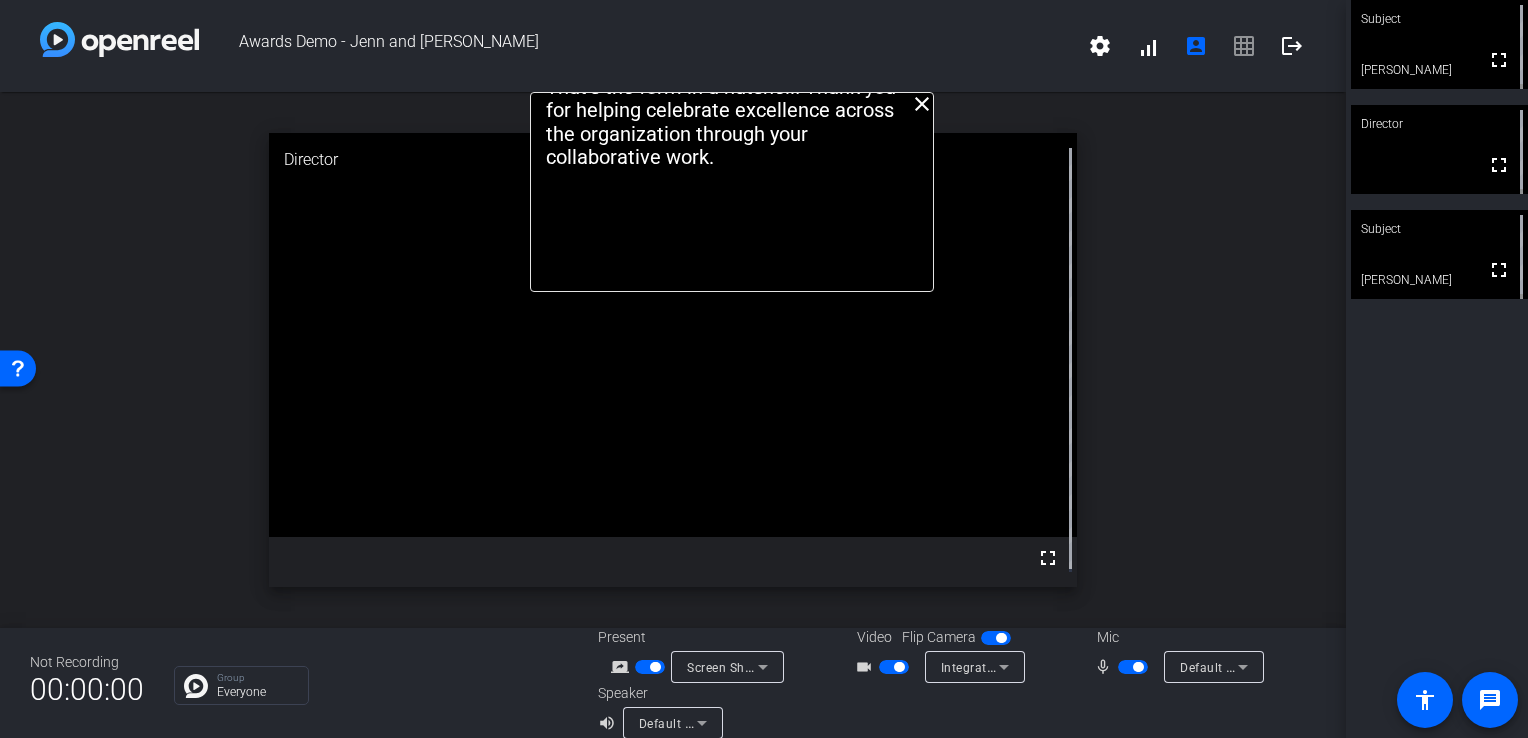 click at bounding box center (1135, 666) 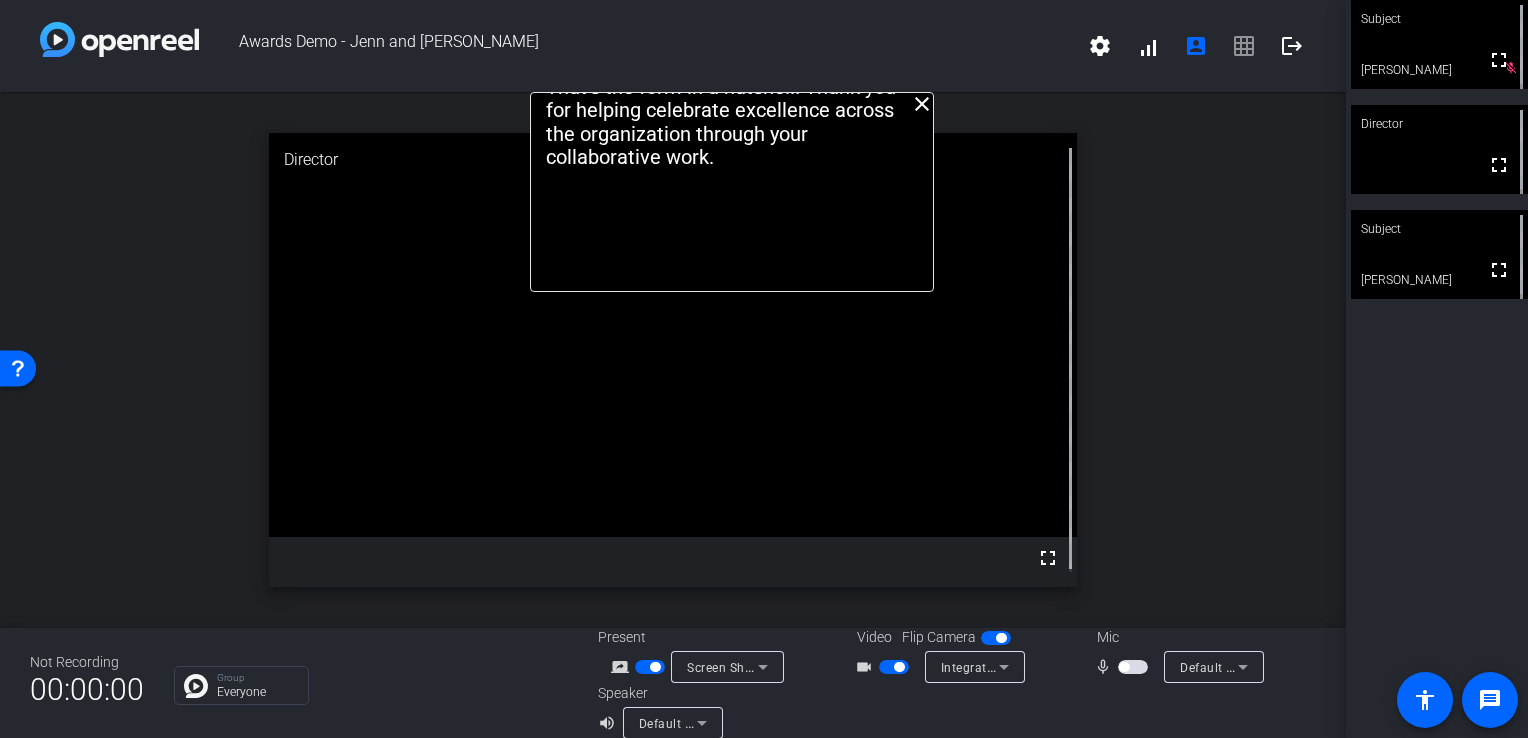 click at bounding box center [1124, 667] 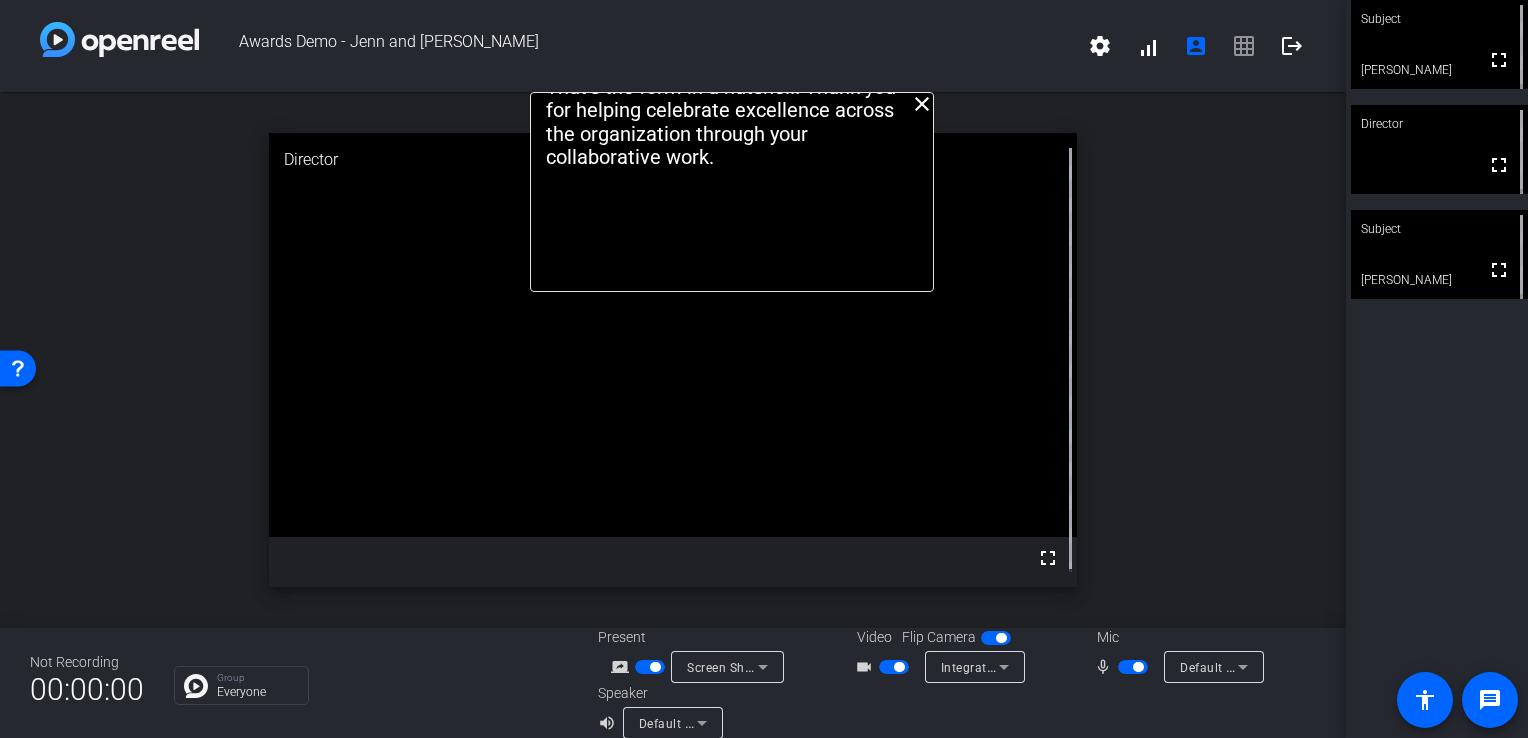 click at bounding box center (1133, 667) 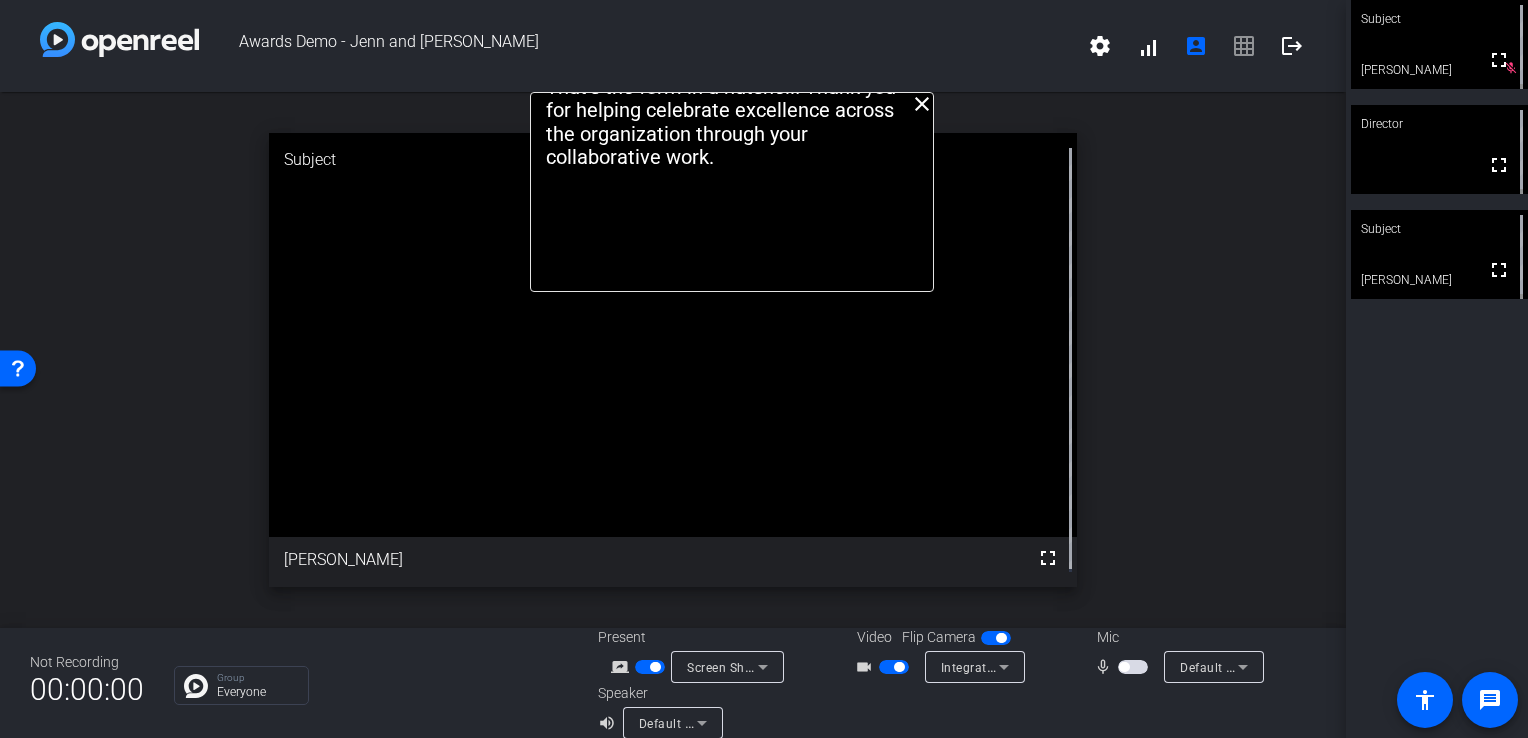 click at bounding box center [1124, 667] 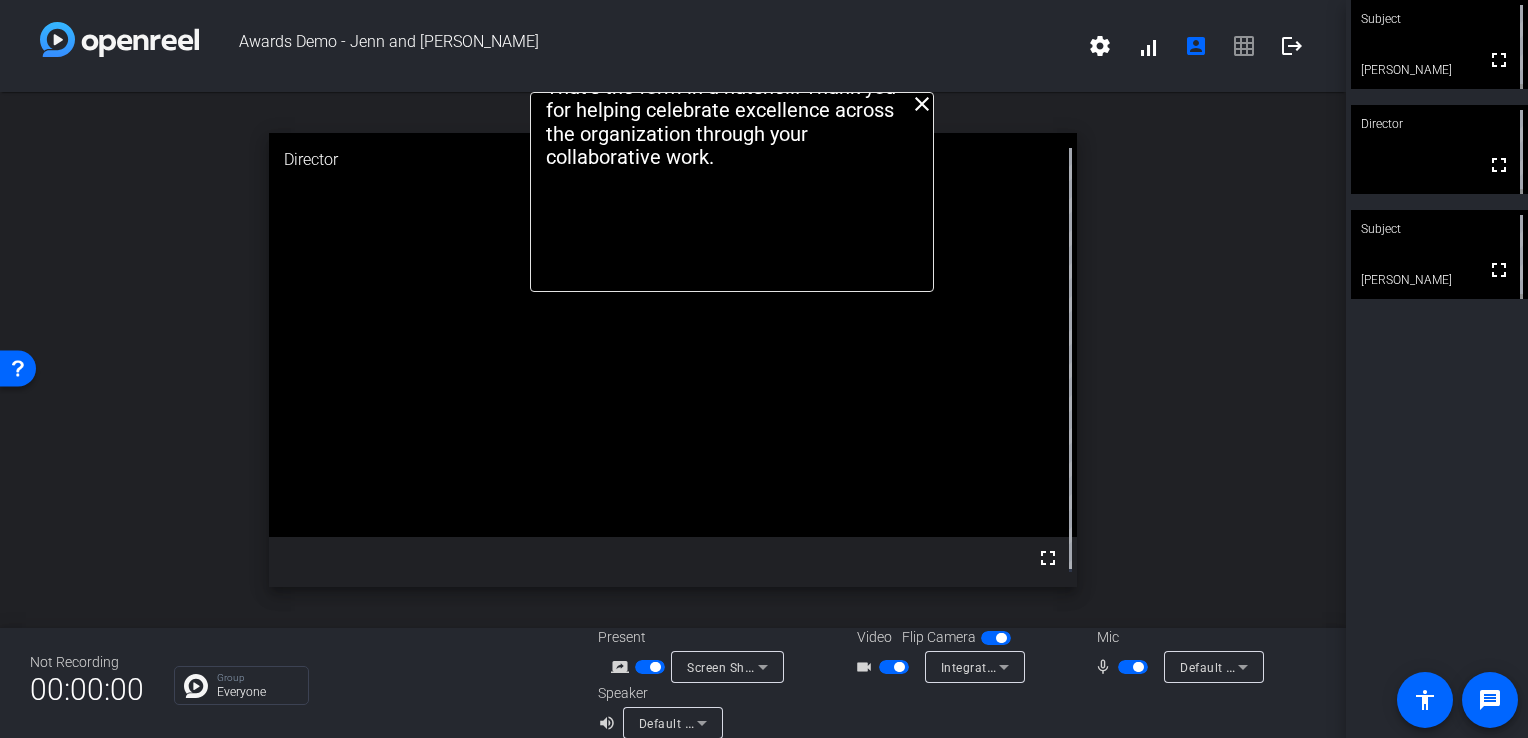 click at bounding box center [1133, 667] 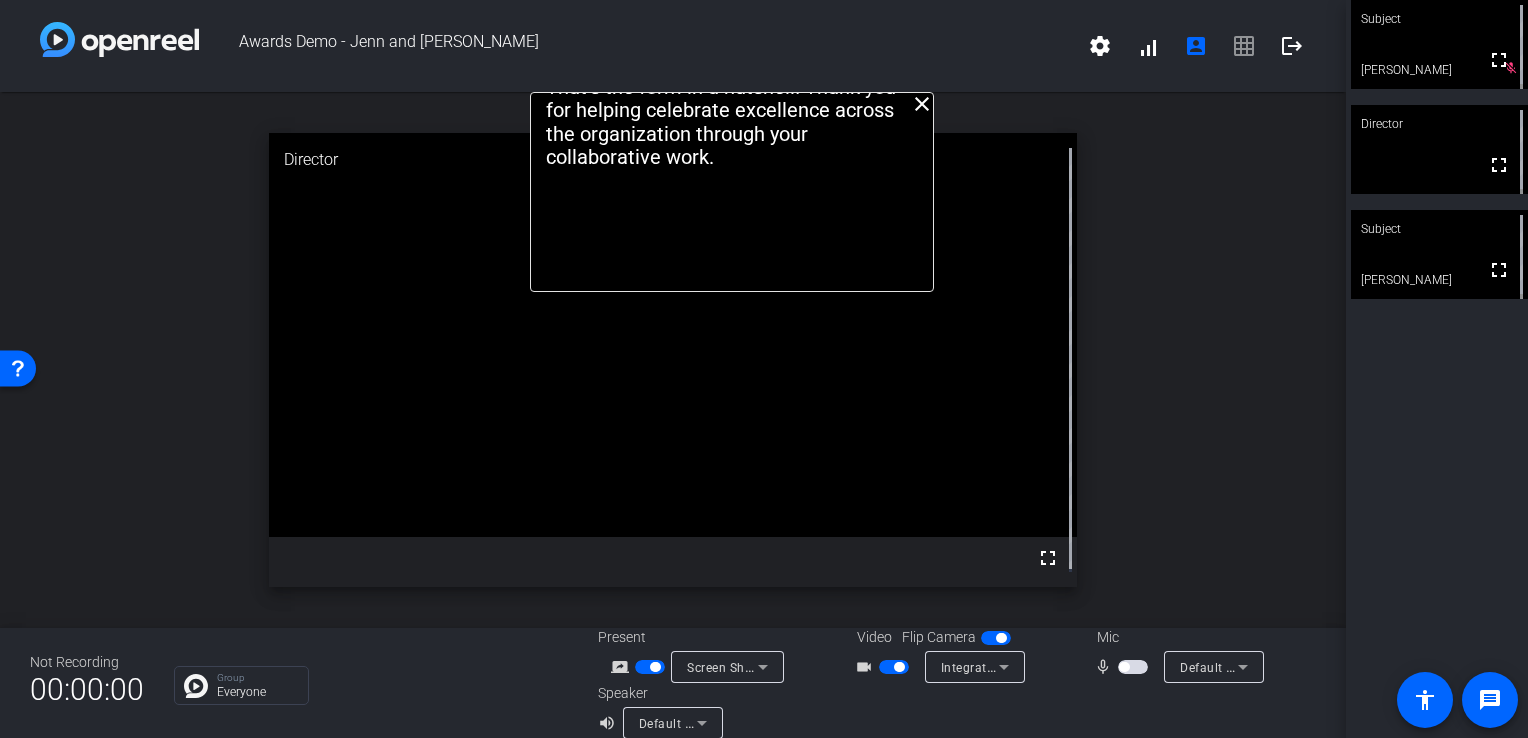 scroll, scrollTop: 23, scrollLeft: 0, axis: vertical 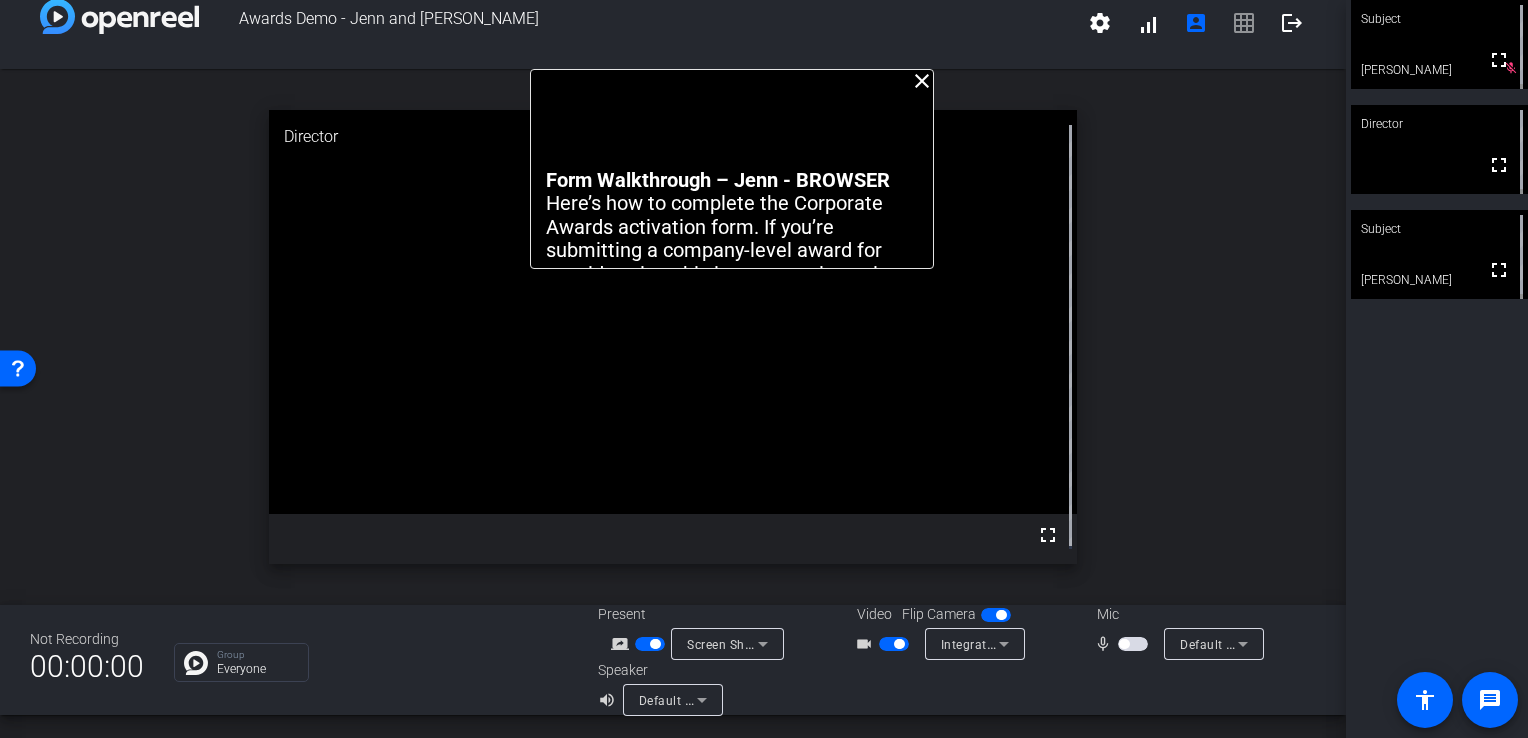 click at bounding box center [1133, 644] 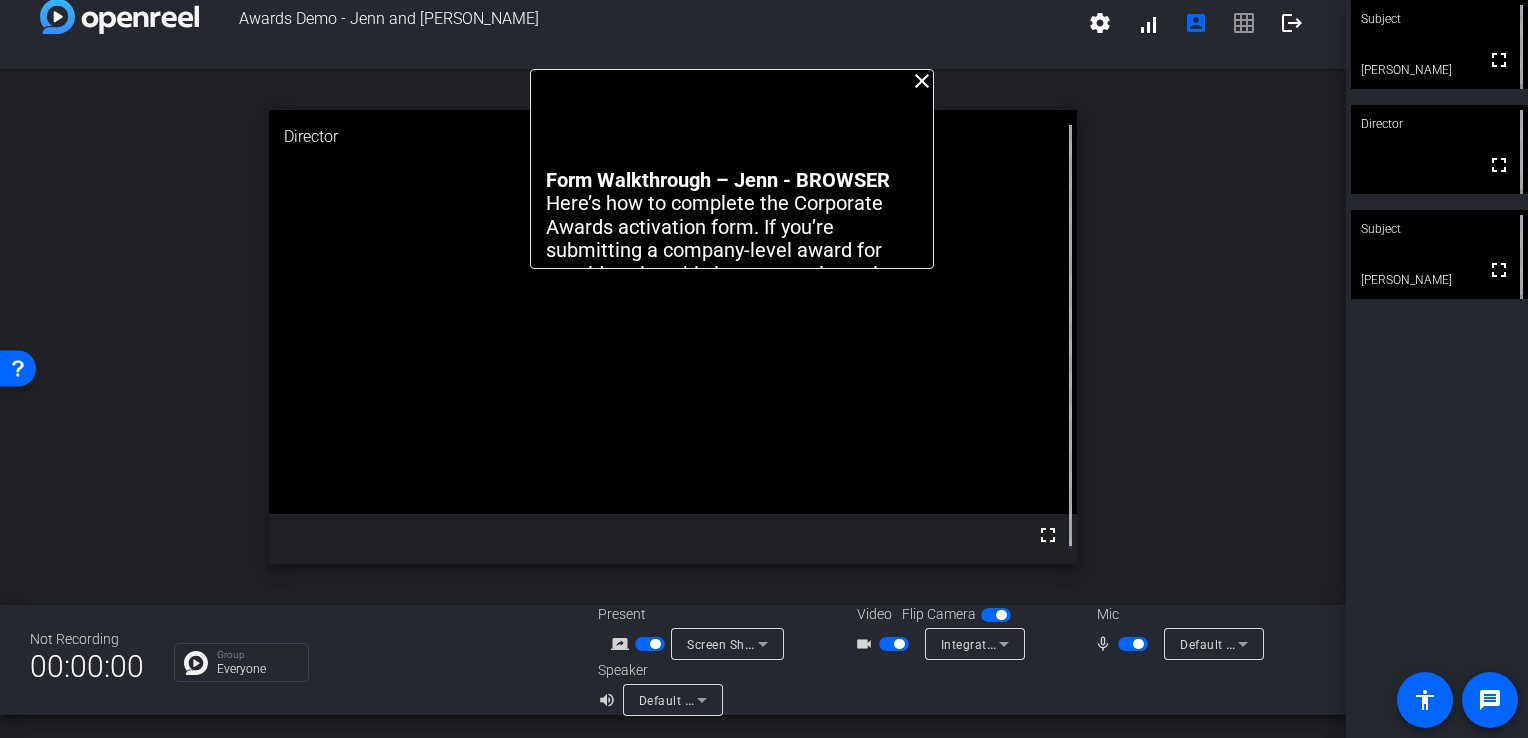click at bounding box center (652, 643) 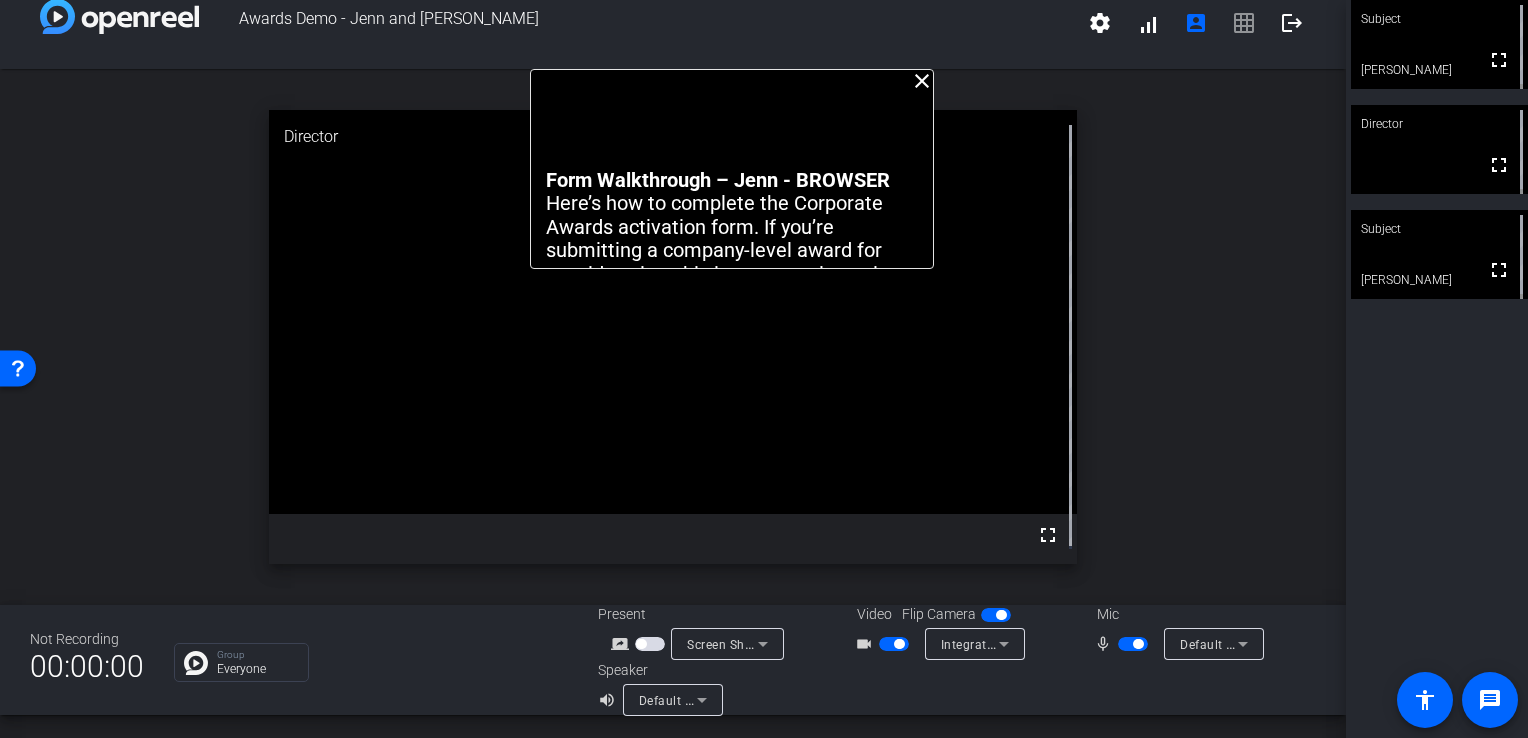 click at bounding box center [1133, 644] 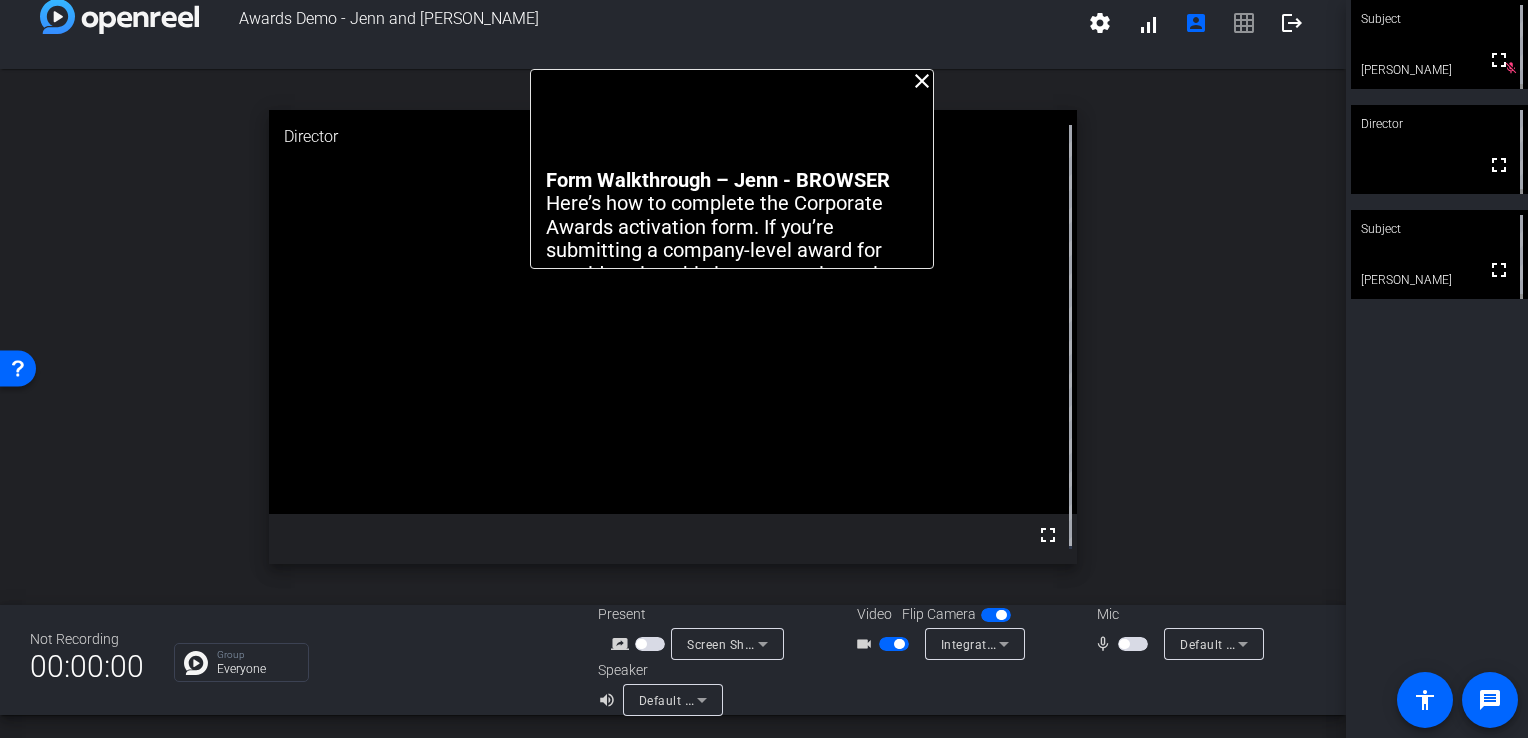 click on "close" 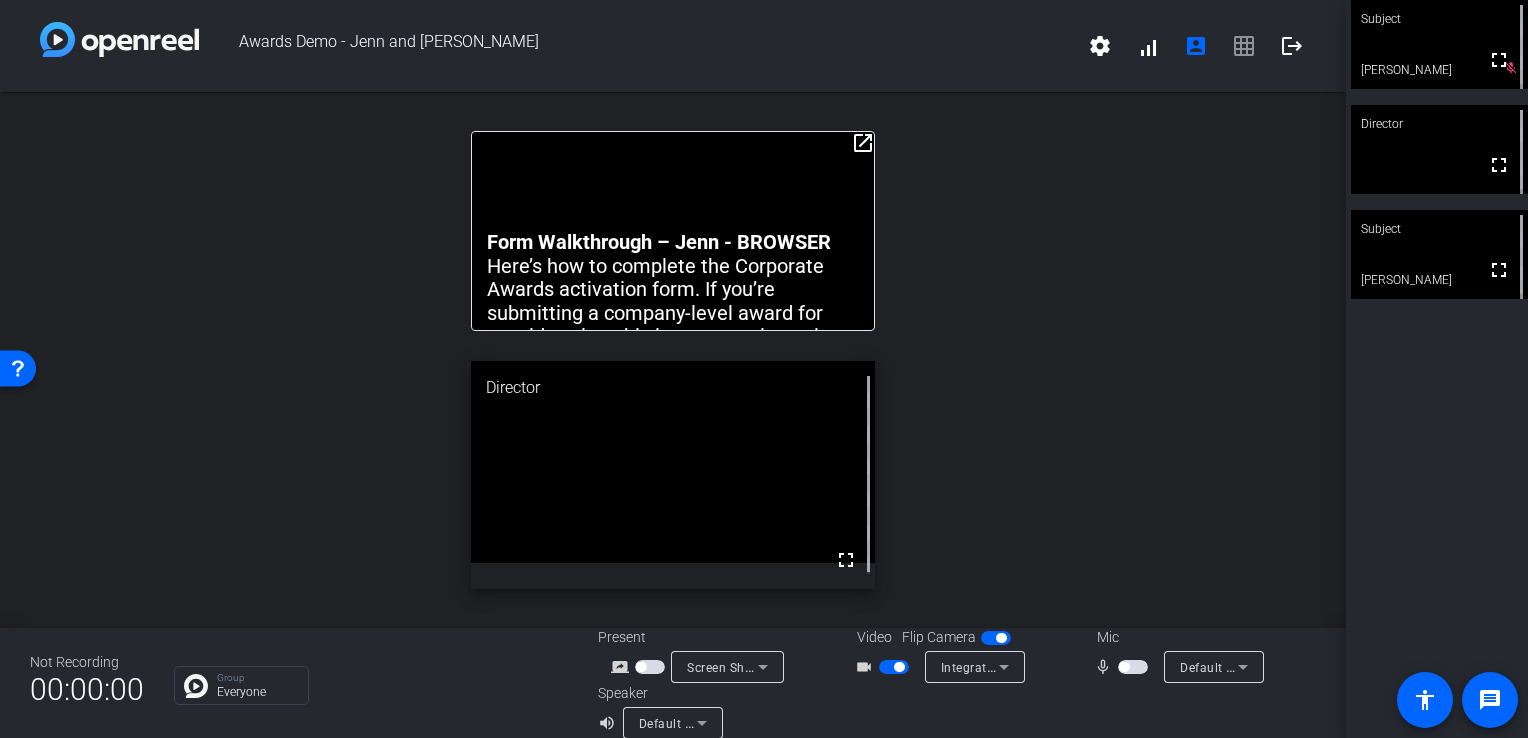scroll, scrollTop: 23, scrollLeft: 0, axis: vertical 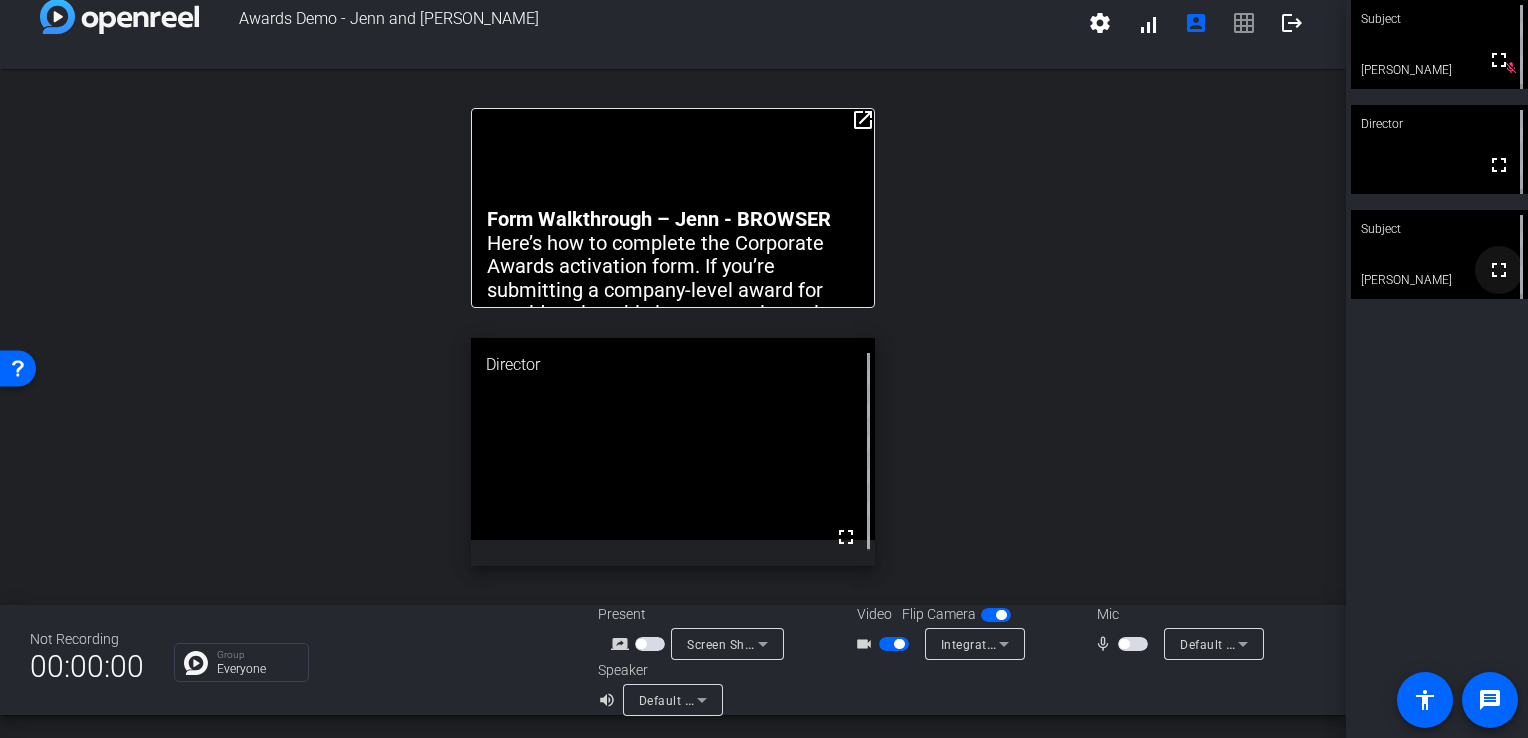 click on "fullscreen" 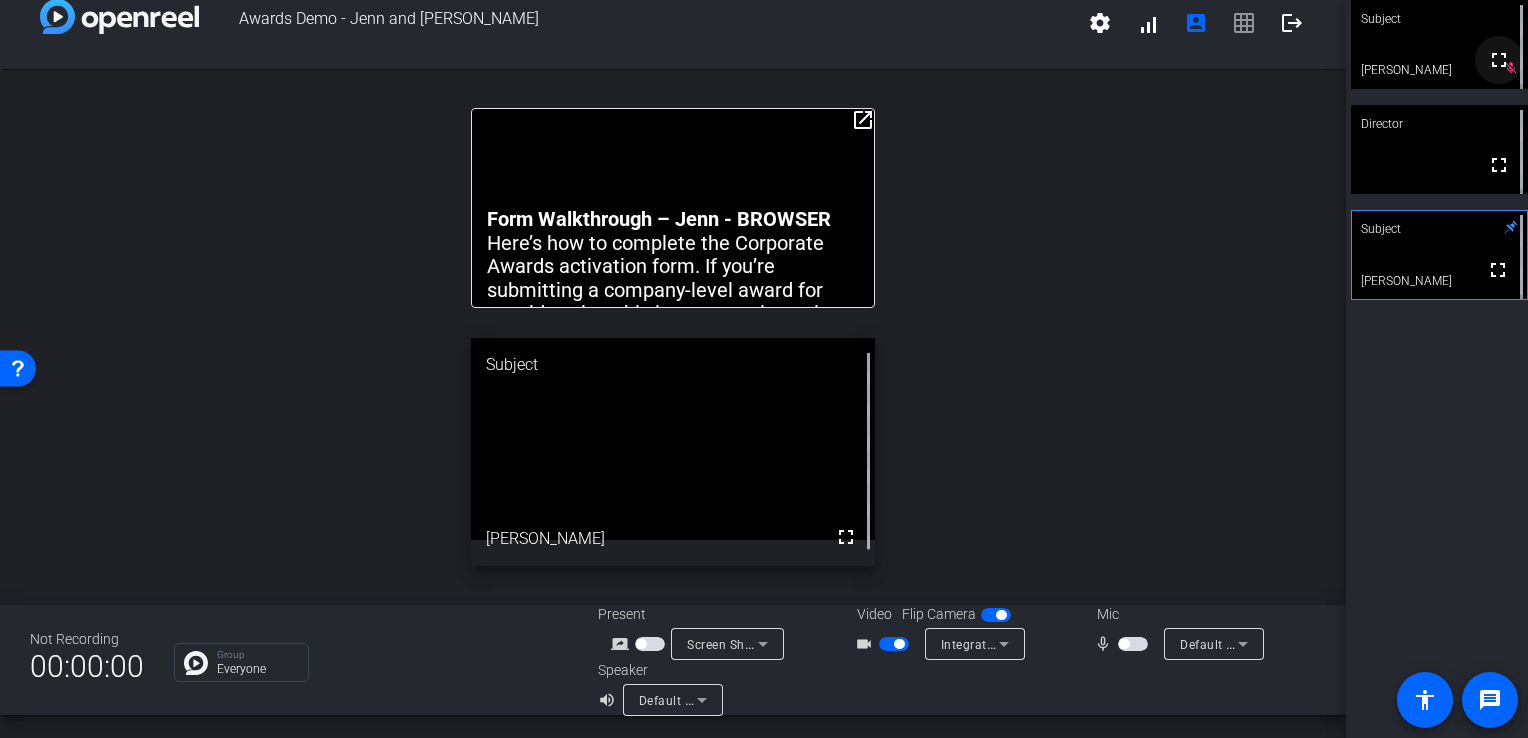 click on "fullscreen" at bounding box center [1499, 60] 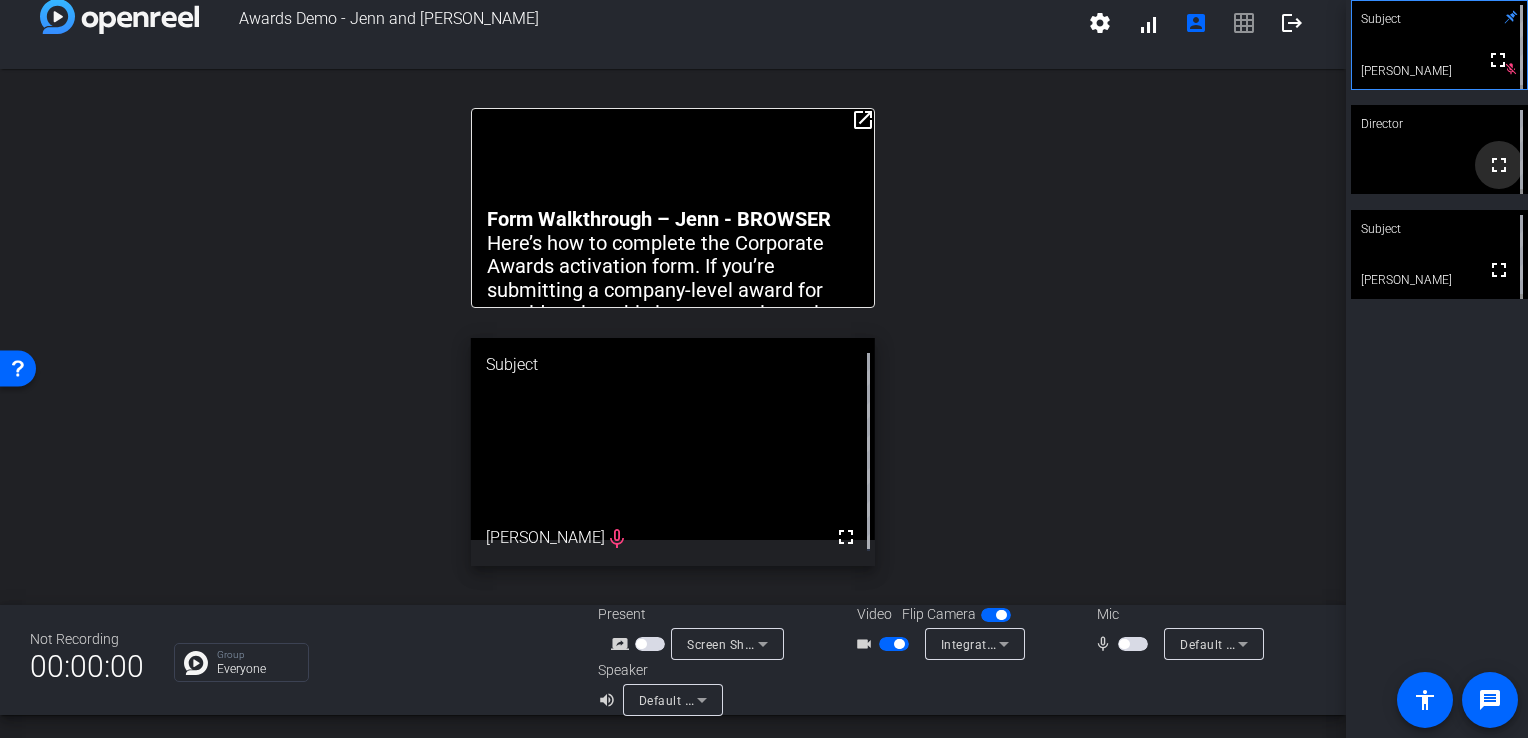 click on "fullscreen" 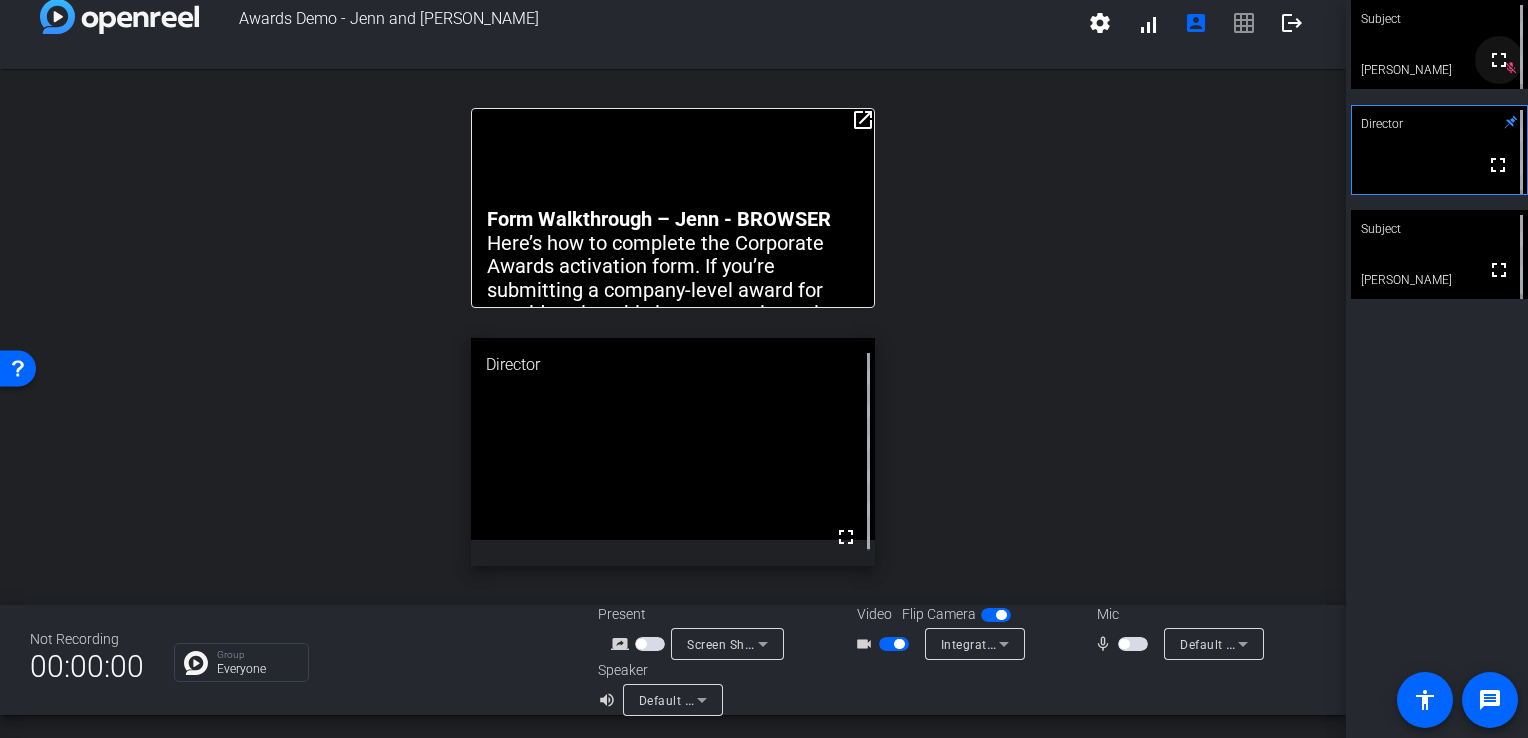 click on "fullscreen" at bounding box center [1499, 60] 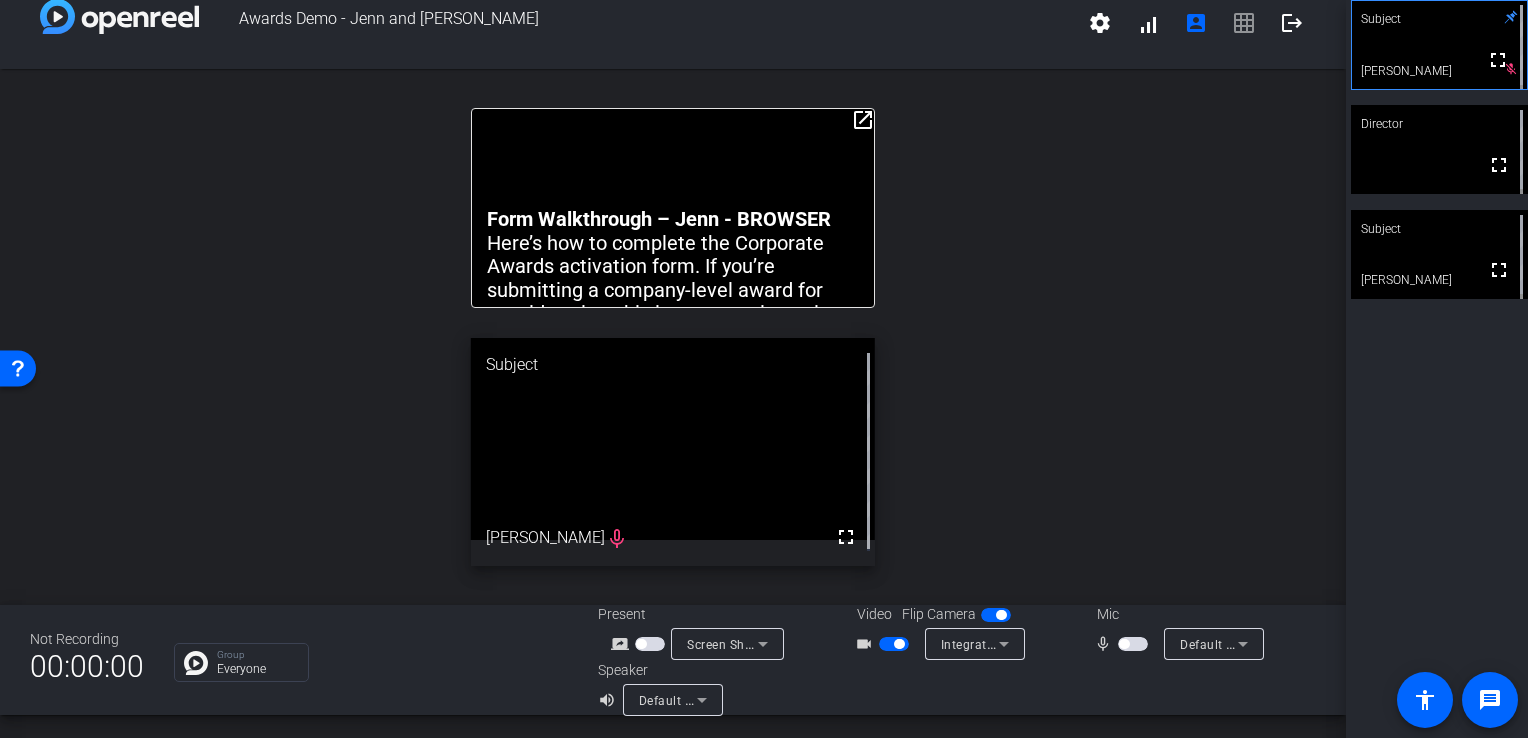 click at bounding box center (1133, 644) 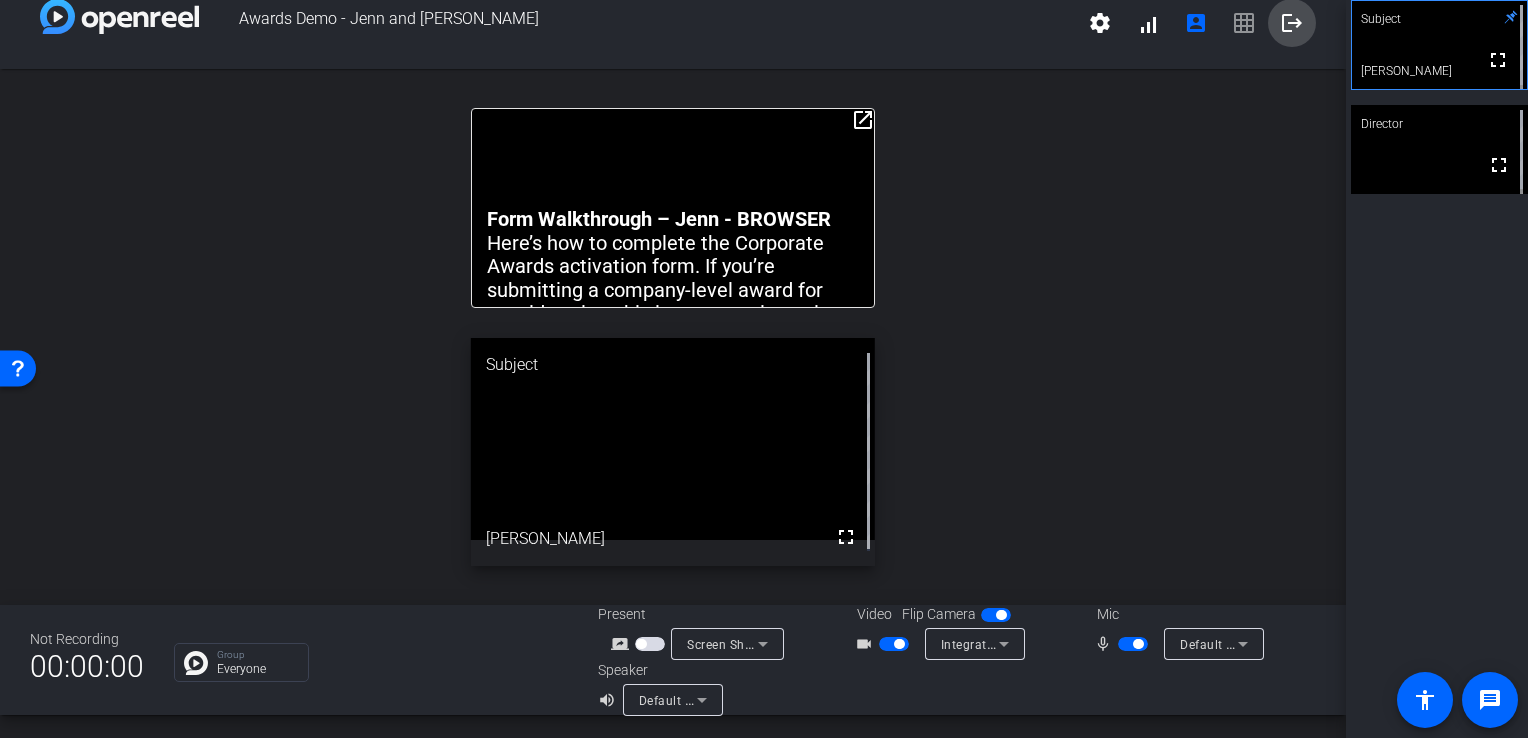 click on "logout" 